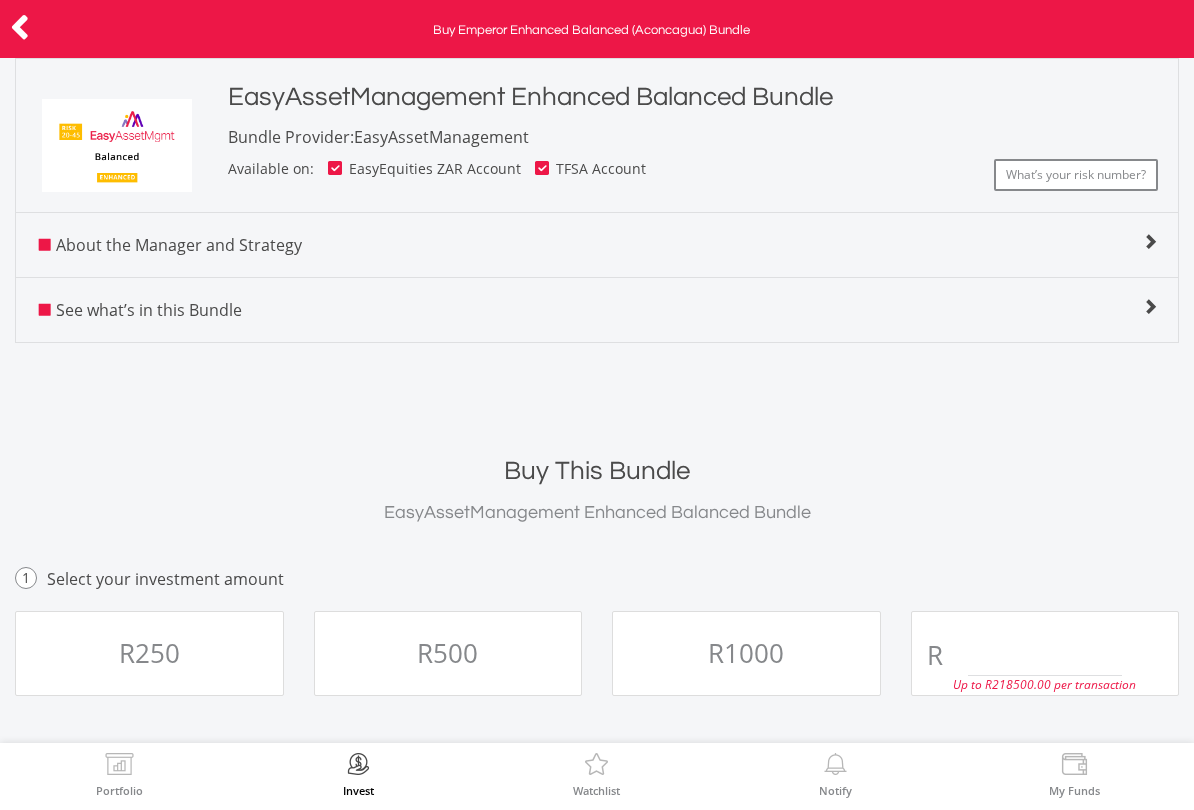 scroll, scrollTop: 0, scrollLeft: 0, axis: both 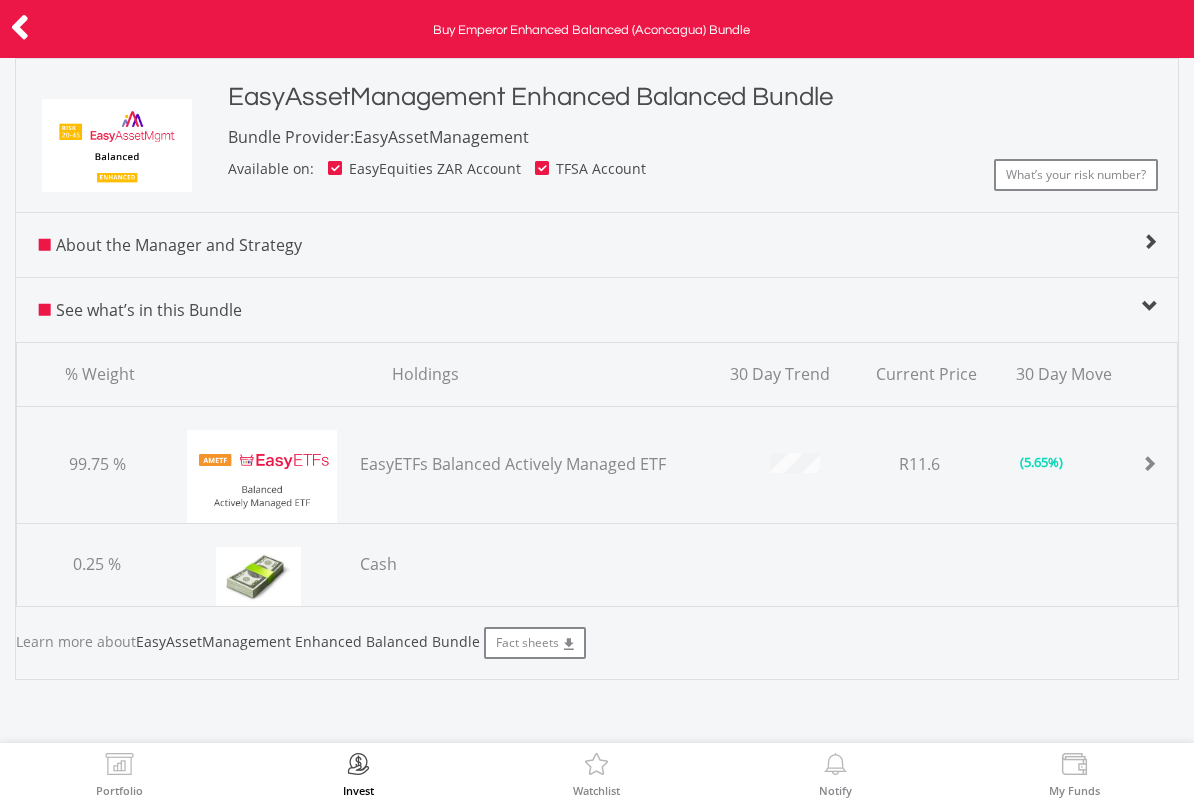 click on "Fact sheets" at bounding box center (535, 643) 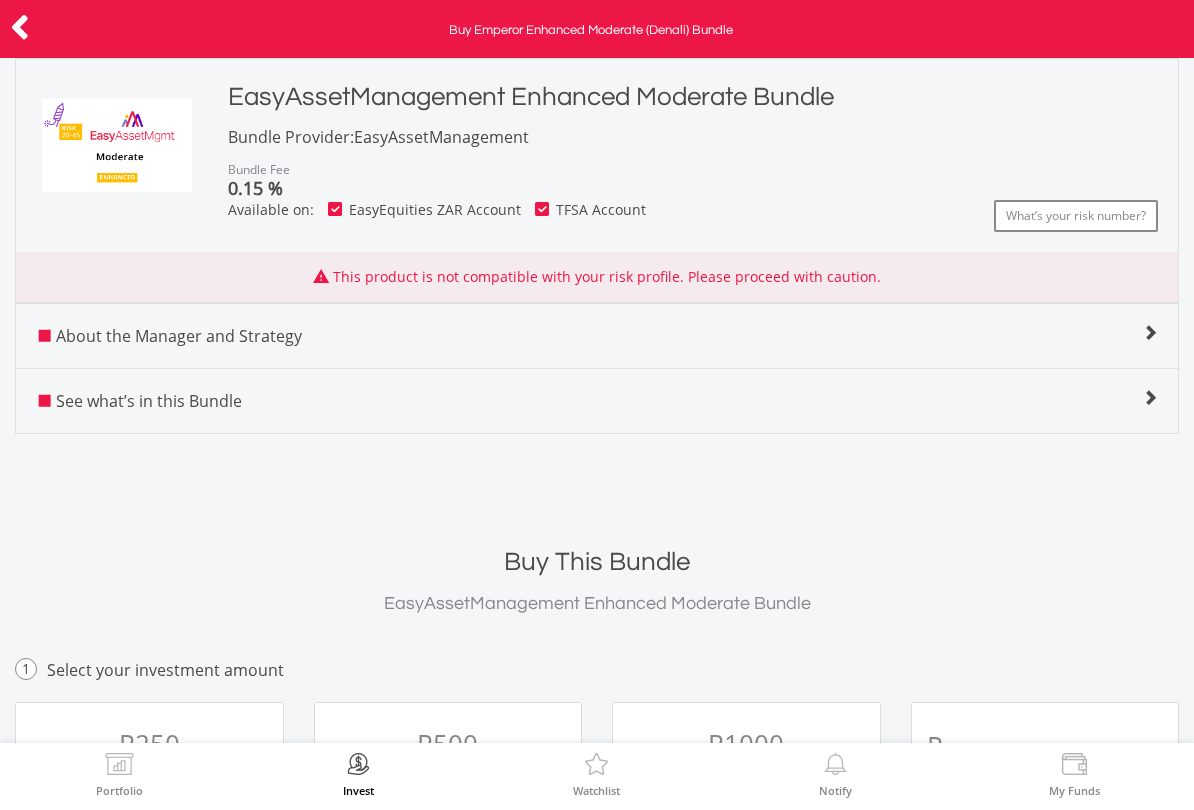 scroll, scrollTop: 0, scrollLeft: 0, axis: both 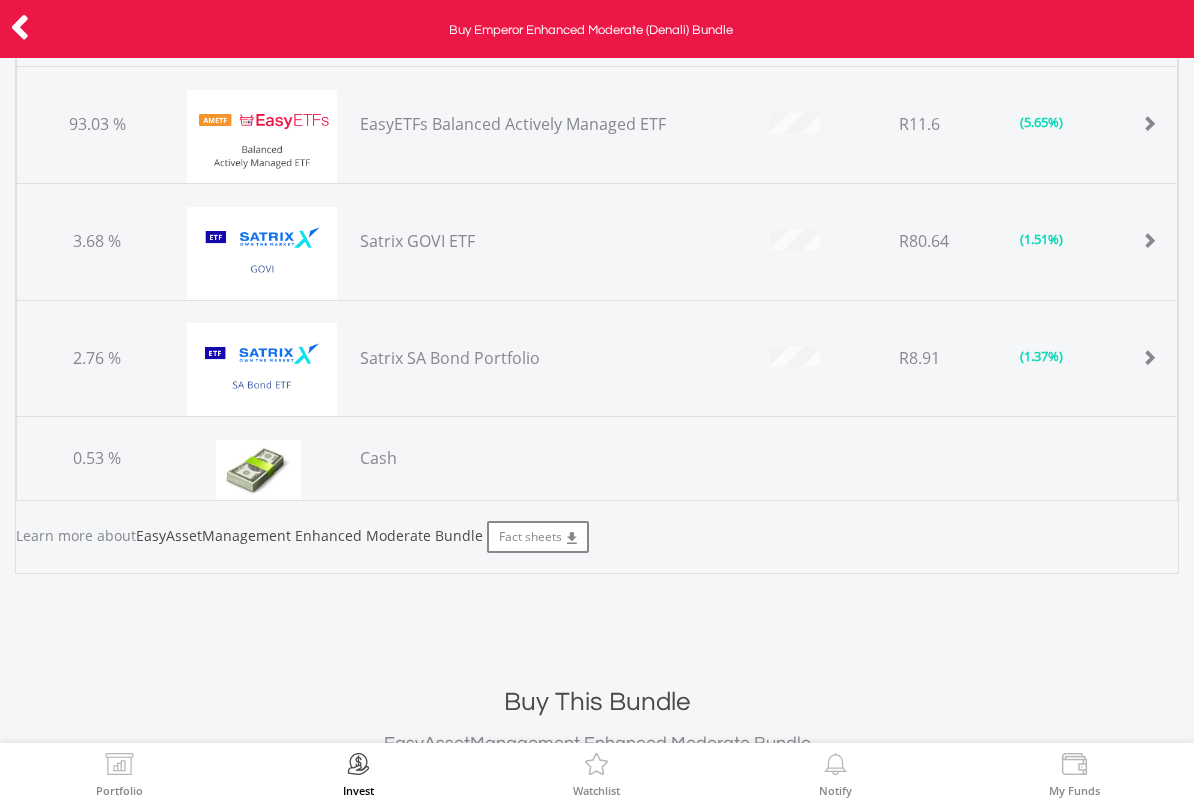click on "Fact sheets" at bounding box center [538, 537] 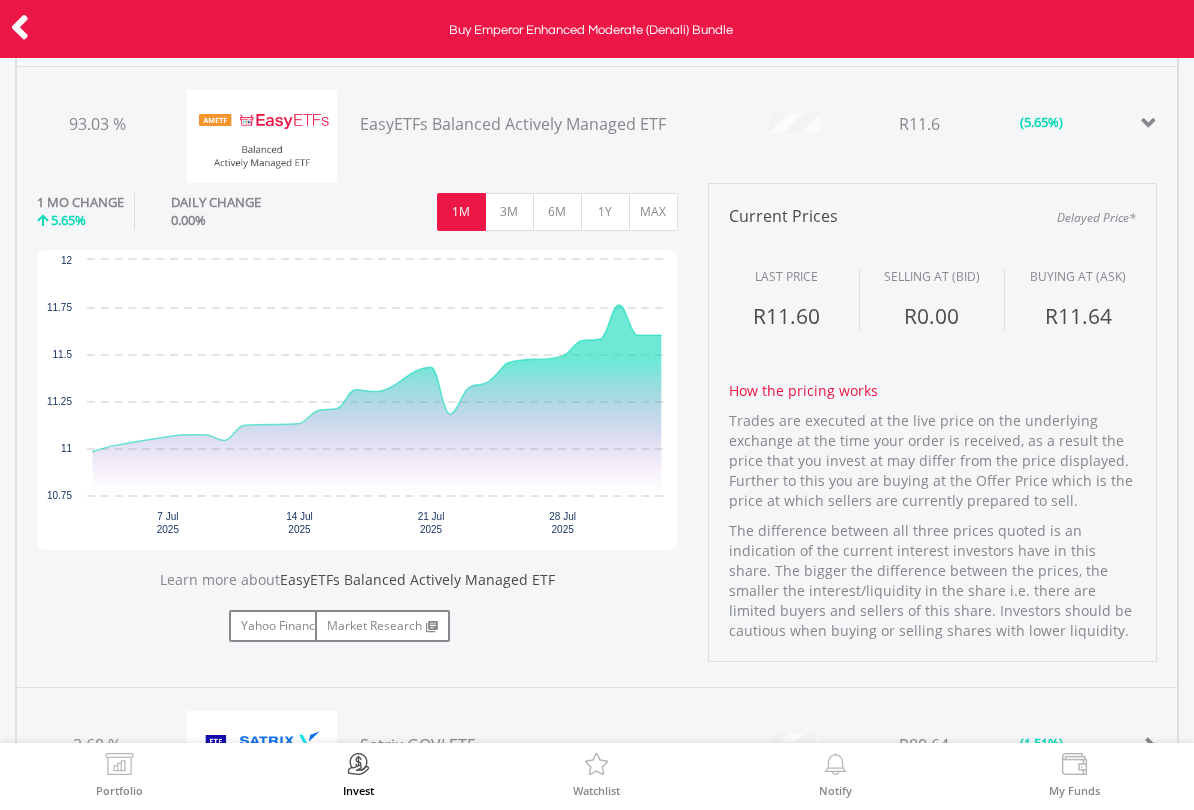 click on "6M" at bounding box center (557, 212) 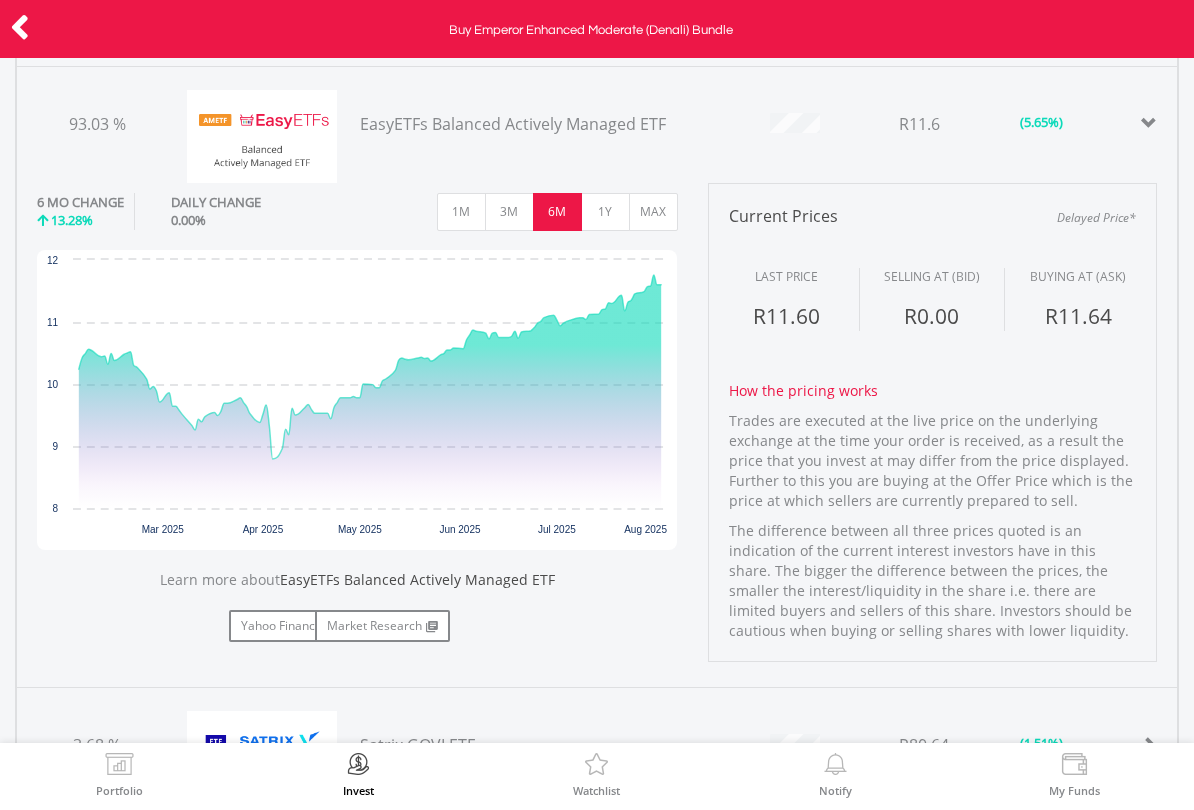 click on "1Y" at bounding box center (605, 212) 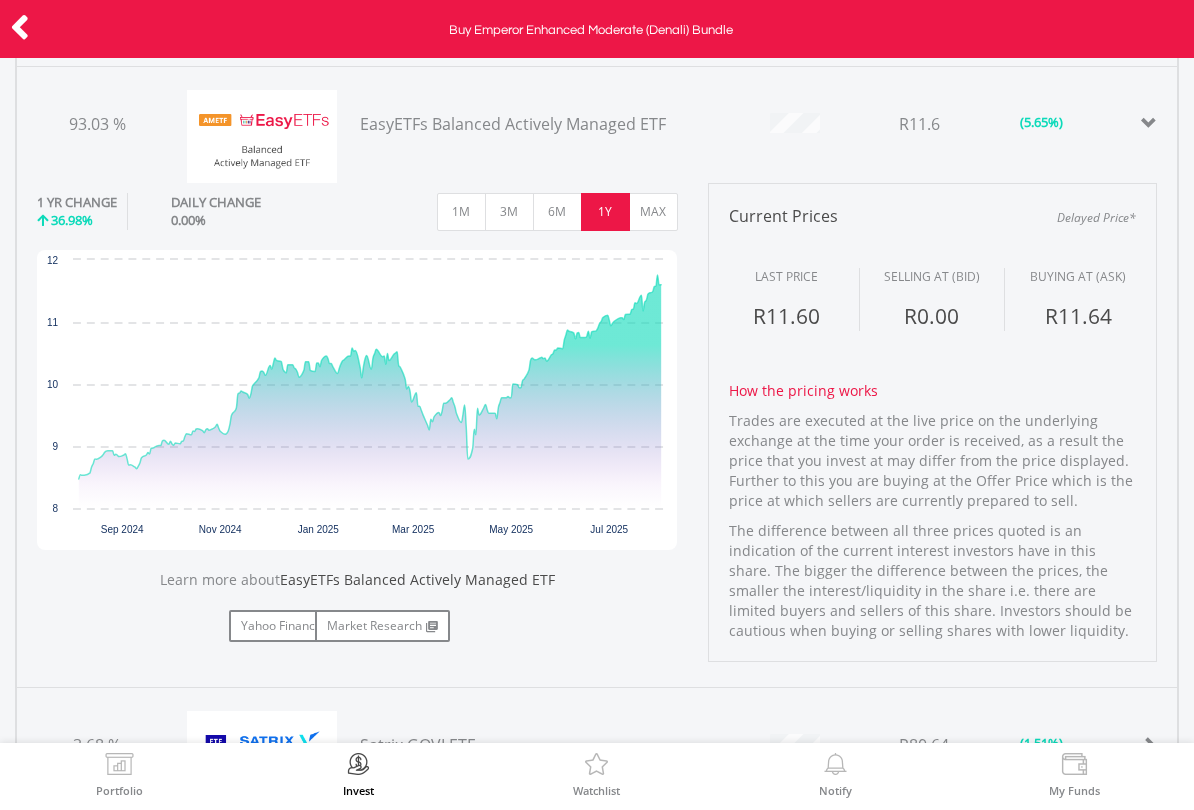 click on "MAX" at bounding box center (653, 212) 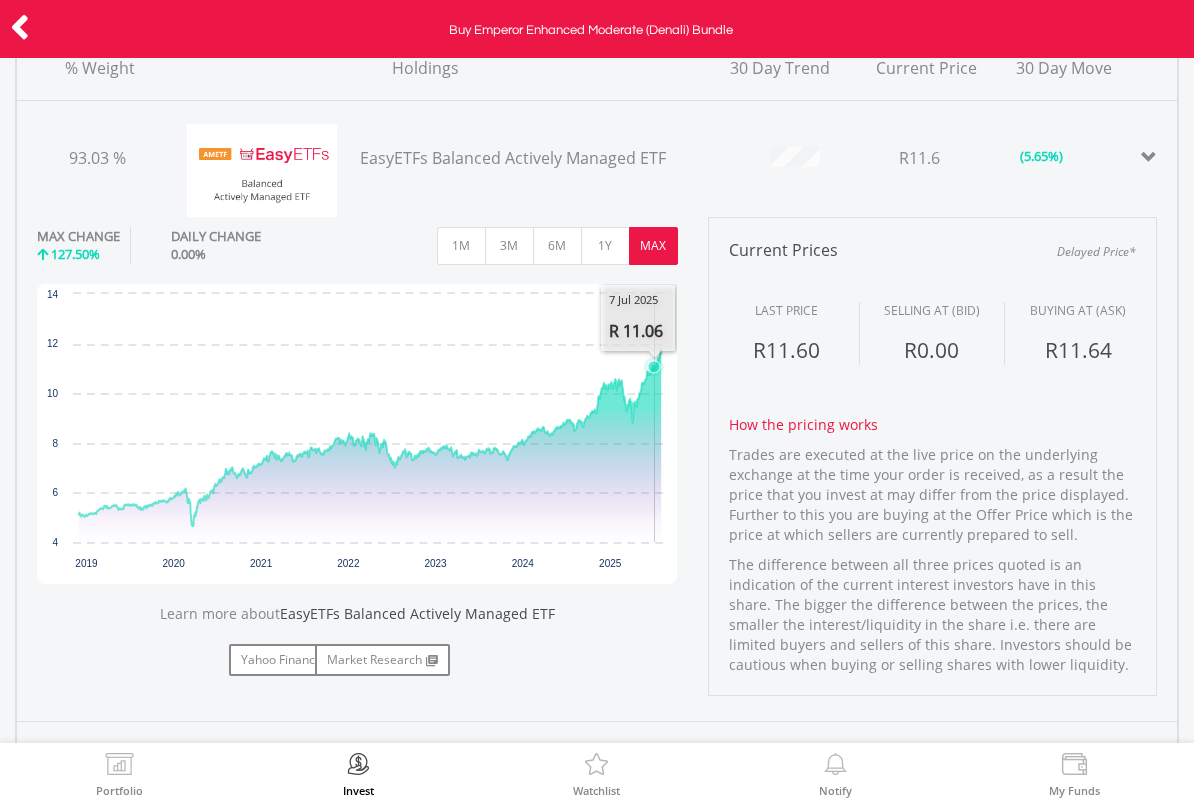 scroll, scrollTop: 403, scrollLeft: 0, axis: vertical 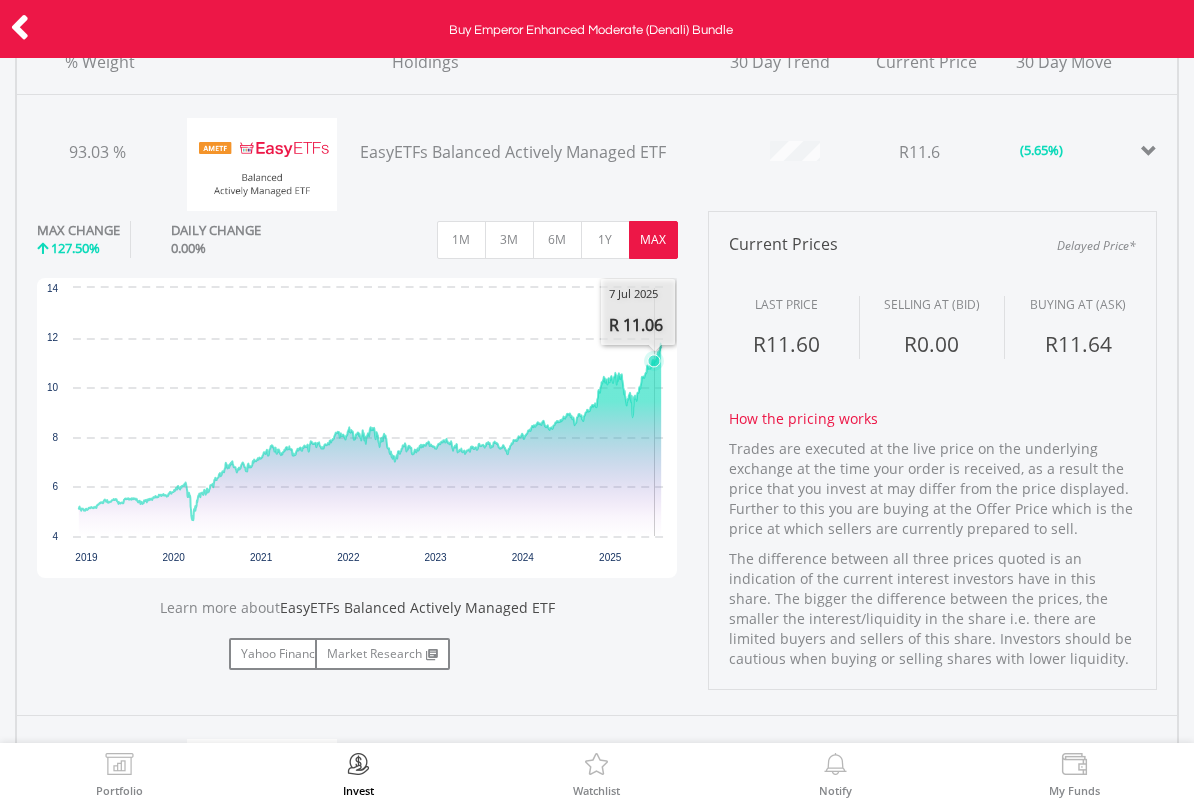 click on "Yahoo Finance" at bounding box center [289, 654] 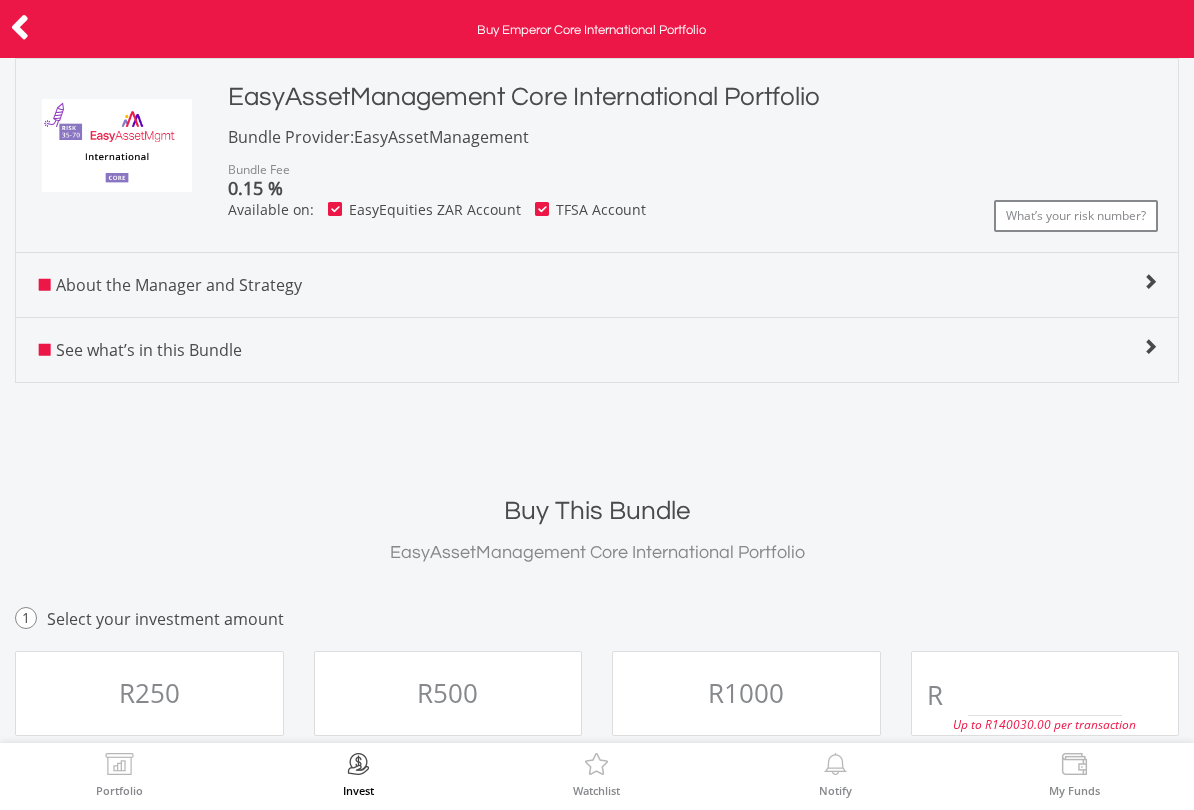 scroll, scrollTop: 0, scrollLeft: 0, axis: both 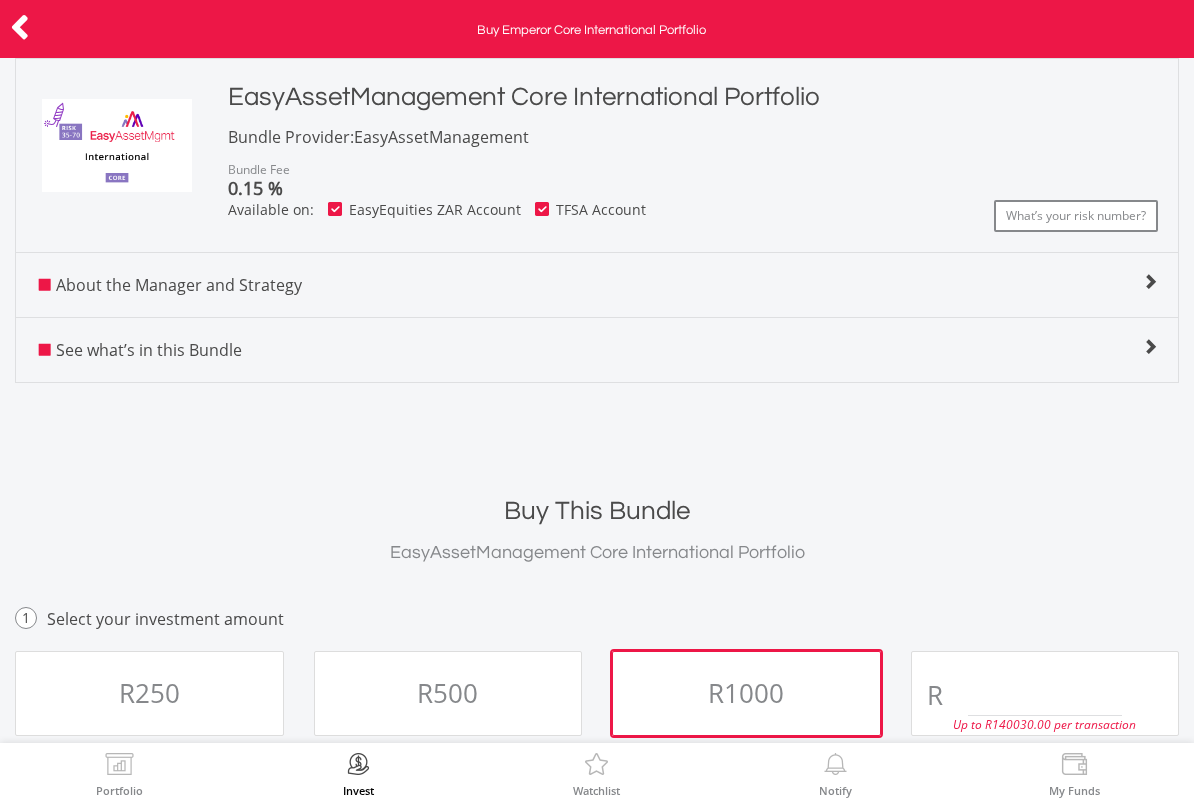 click on "See what’s in this Bundle" at bounding box center (597, 350) 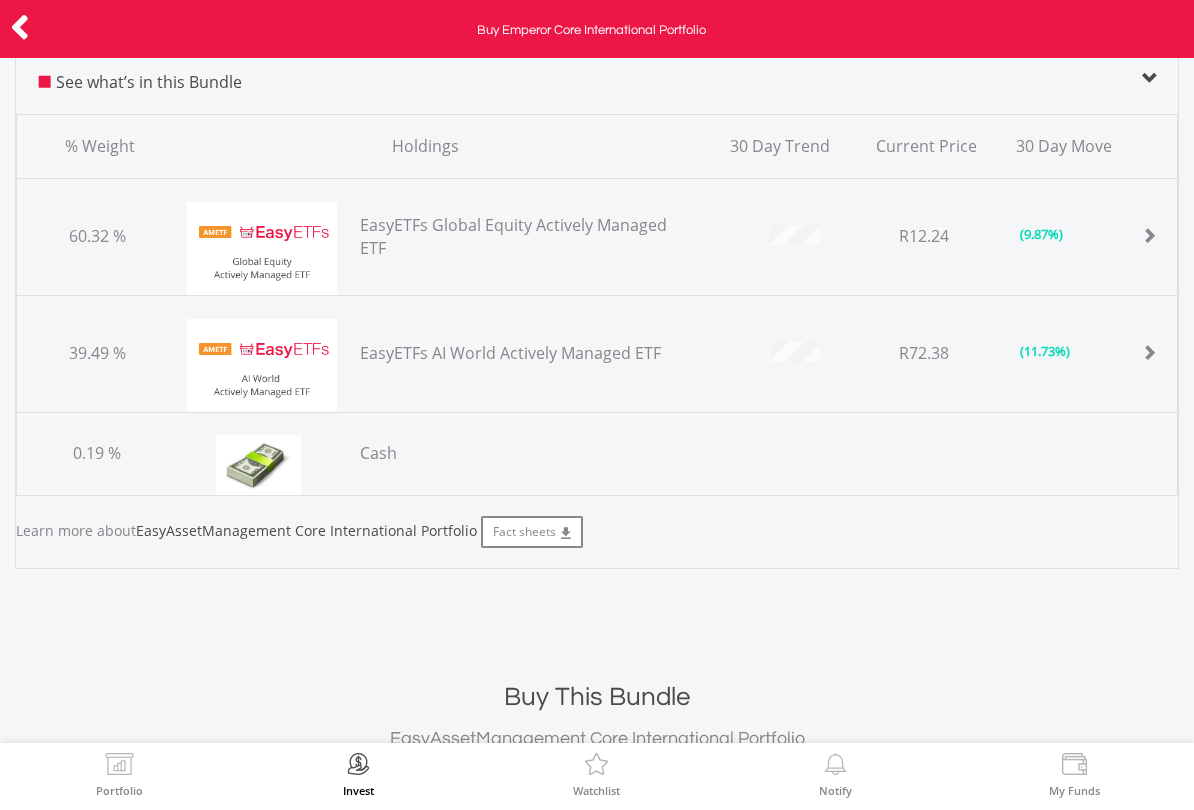 scroll, scrollTop: 281, scrollLeft: 0, axis: vertical 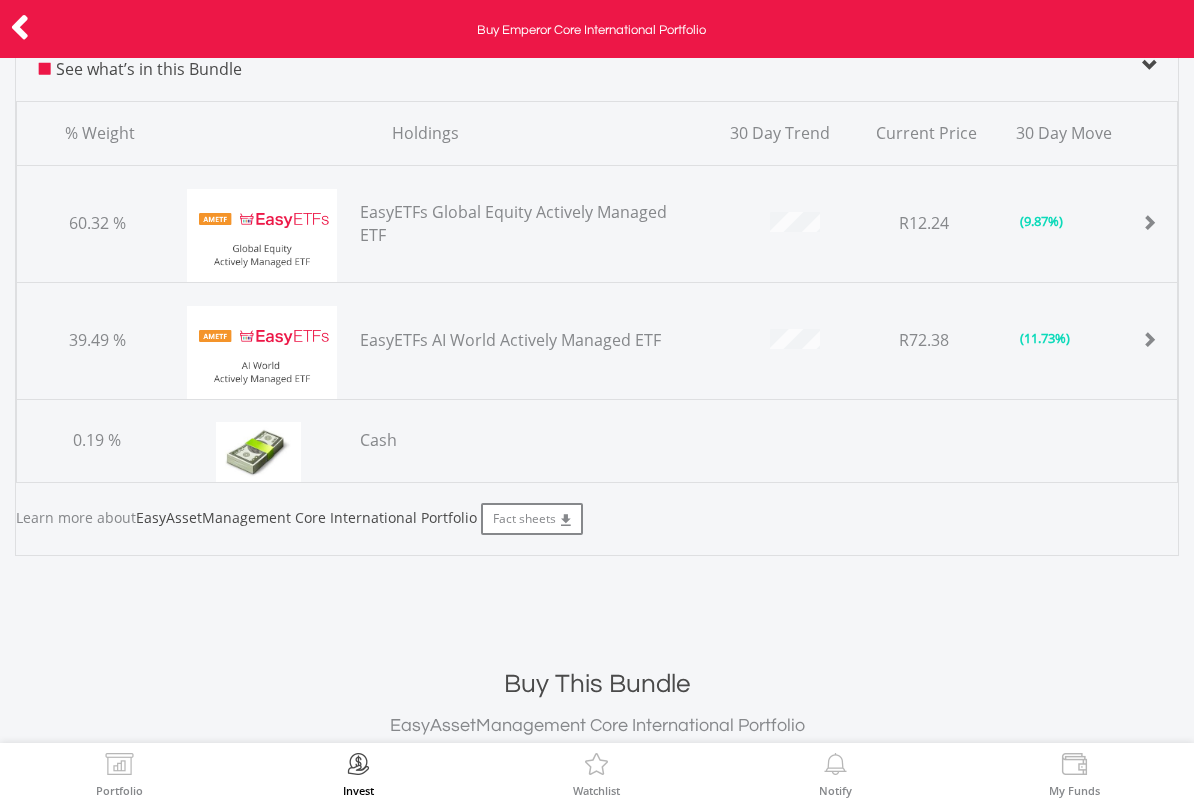 click at bounding box center (1149, 223) 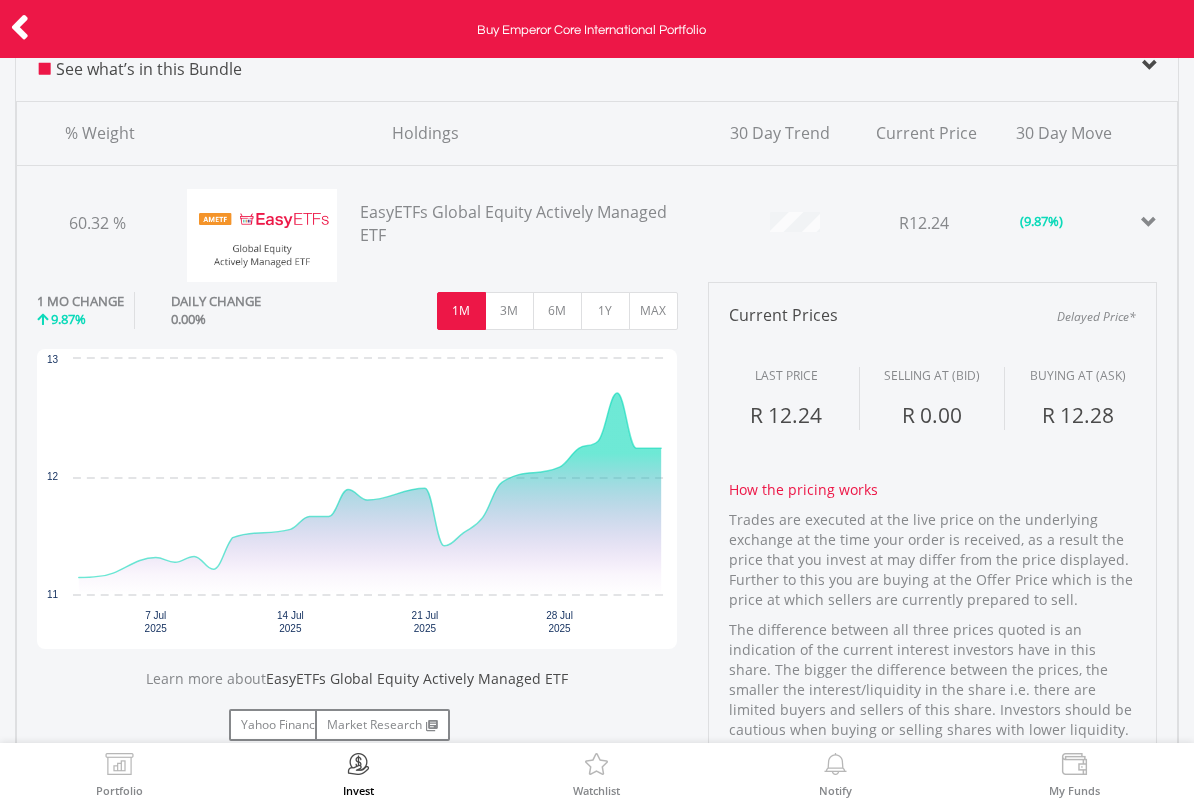 click on "6M" at bounding box center [557, 311] 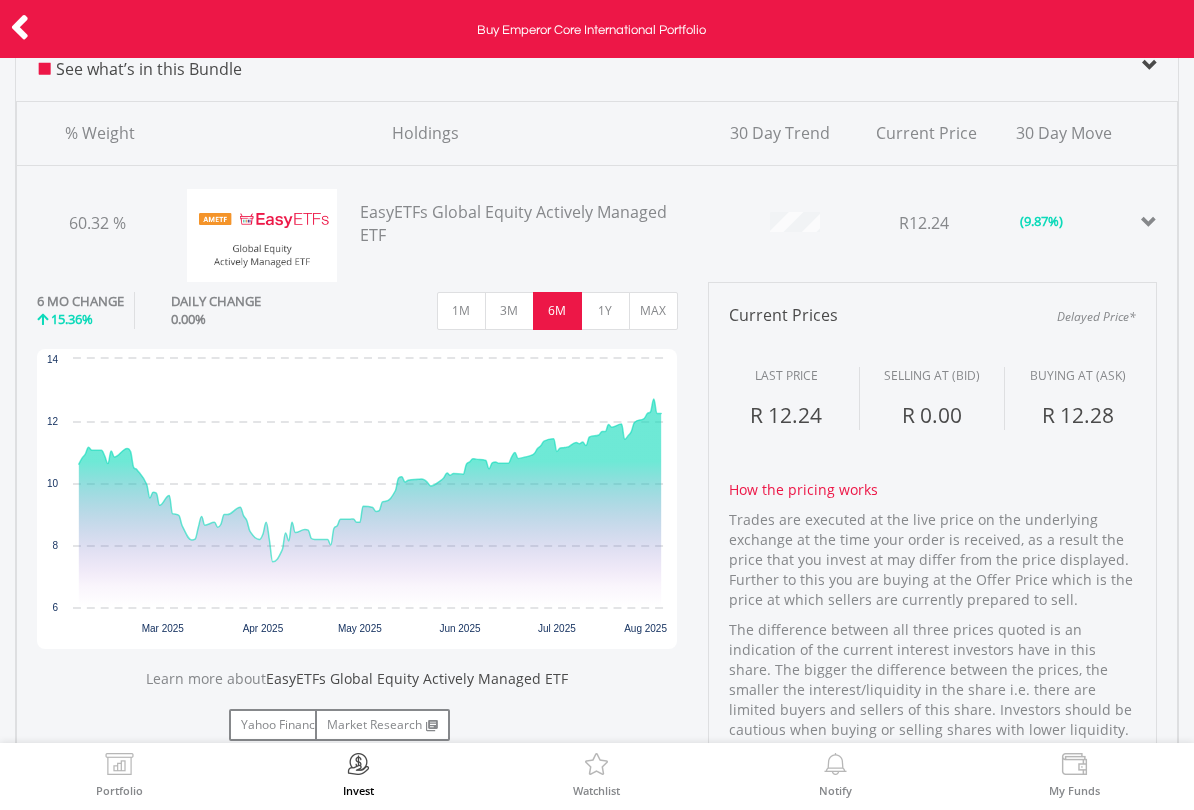 click on "1Y" at bounding box center [605, 311] 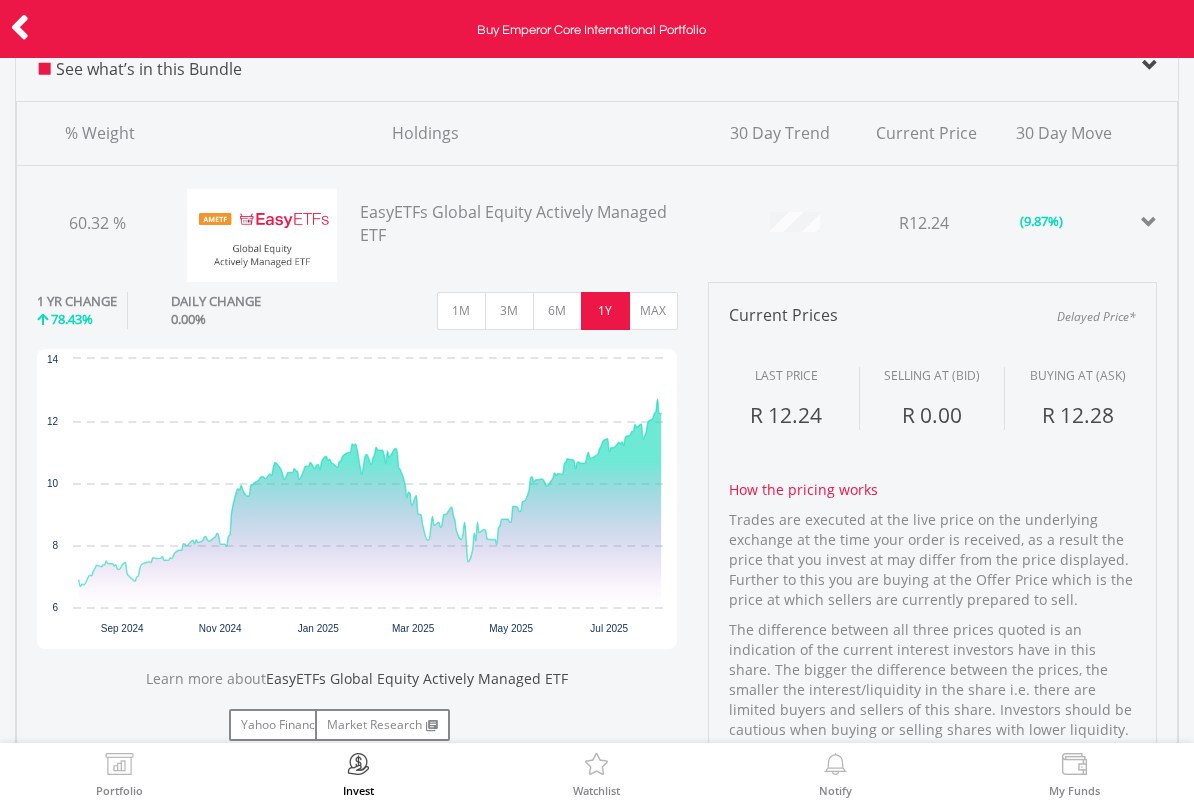 click on "MAX" at bounding box center [653, 311] 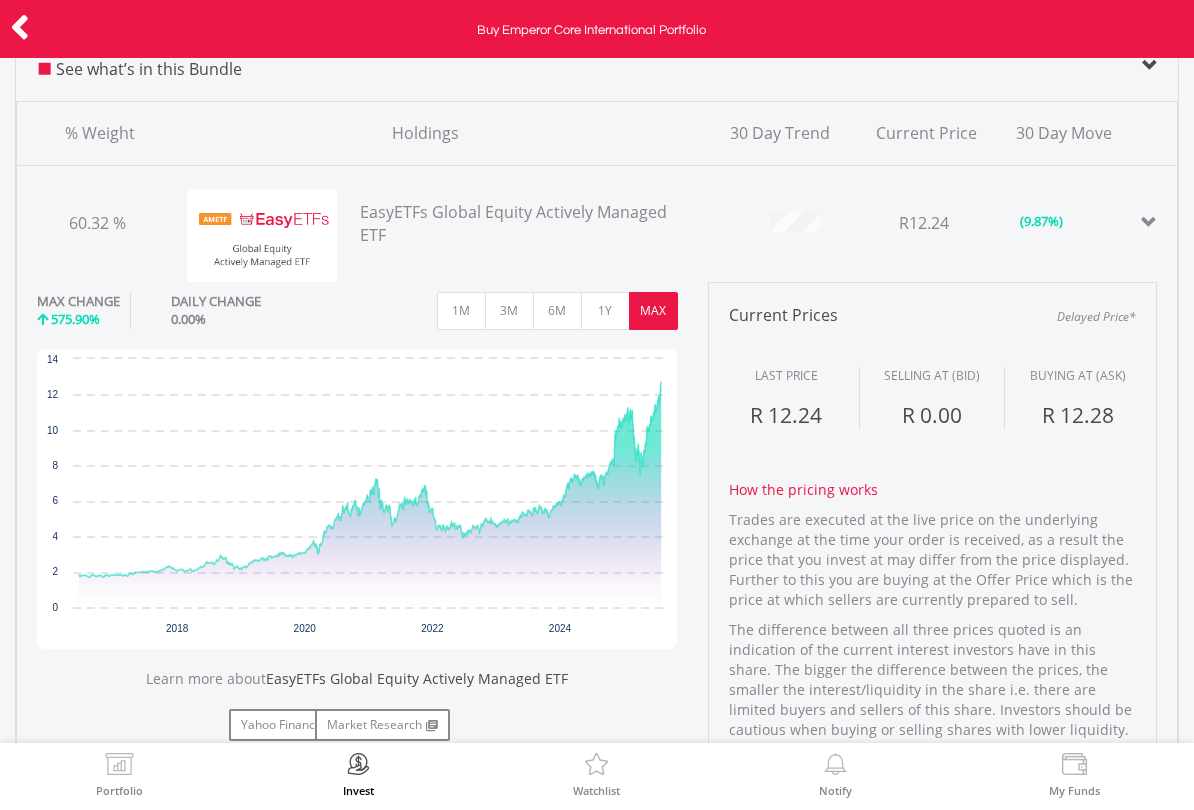 click at bounding box center [20, 27] 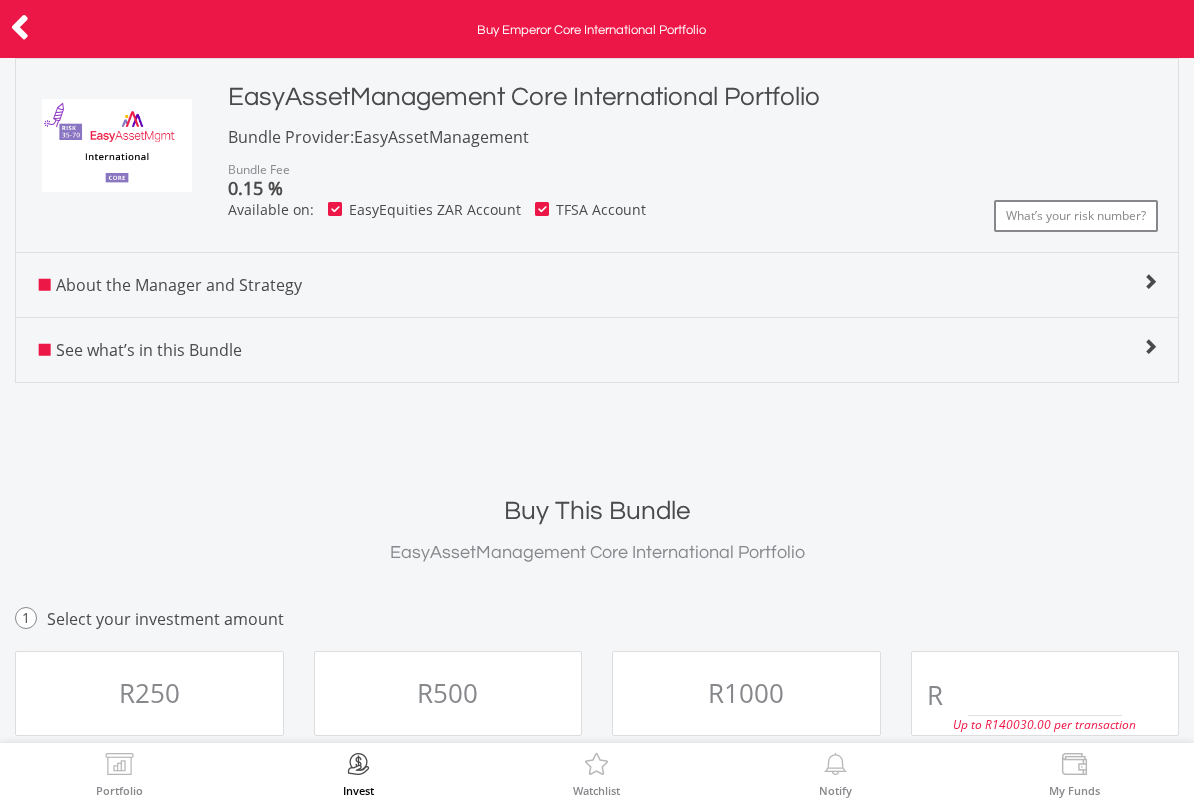 scroll, scrollTop: 0, scrollLeft: 0, axis: both 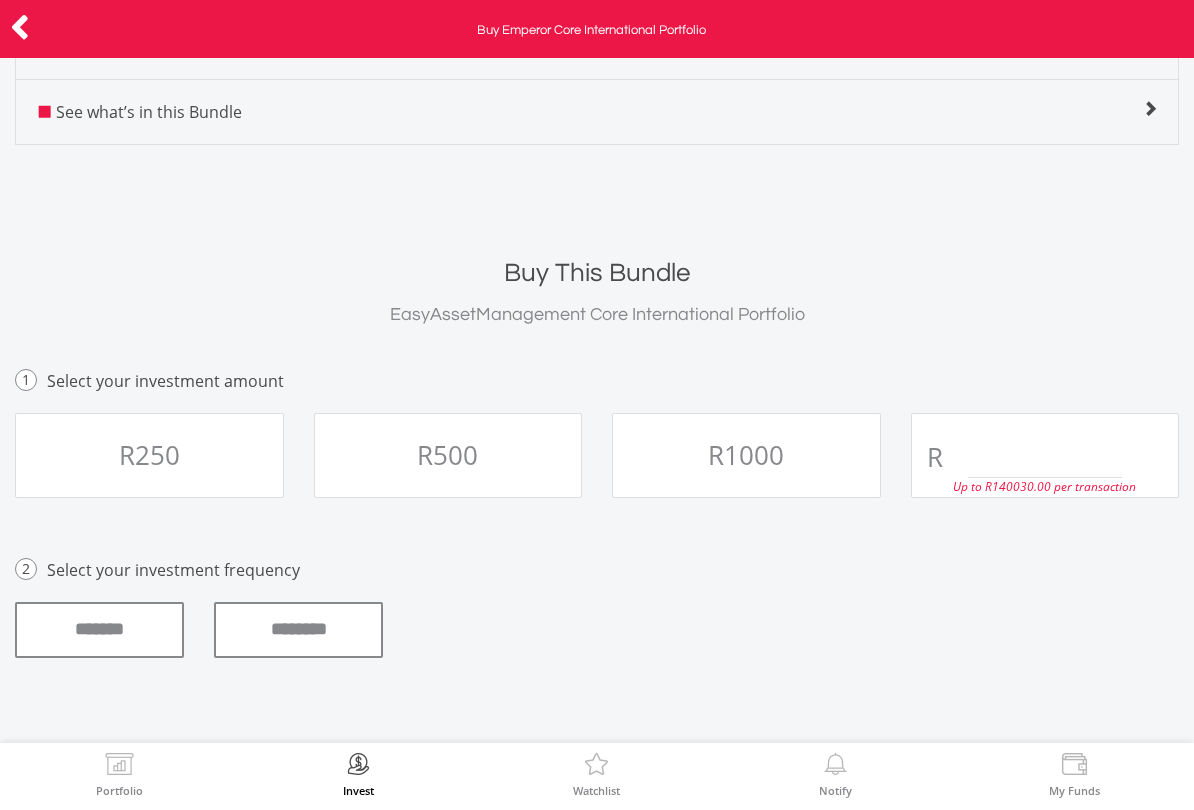 click at bounding box center [20, 27] 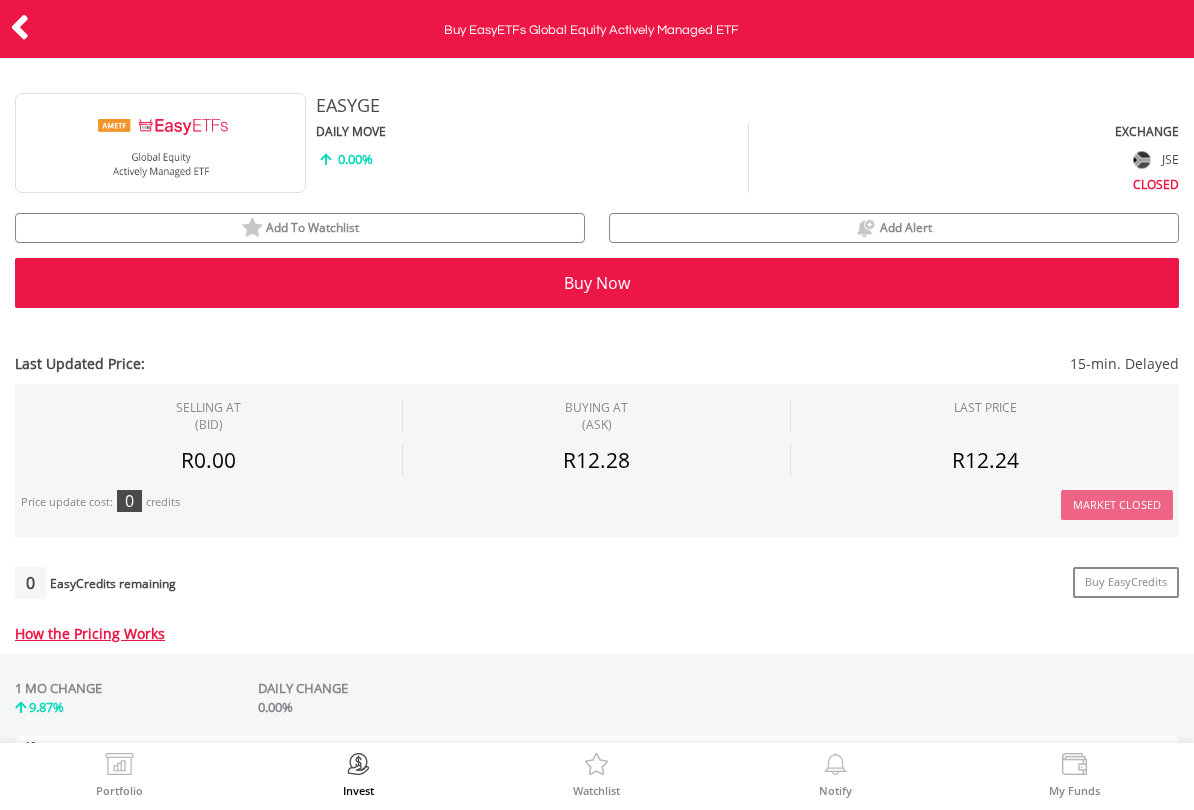 scroll, scrollTop: 0, scrollLeft: 0, axis: both 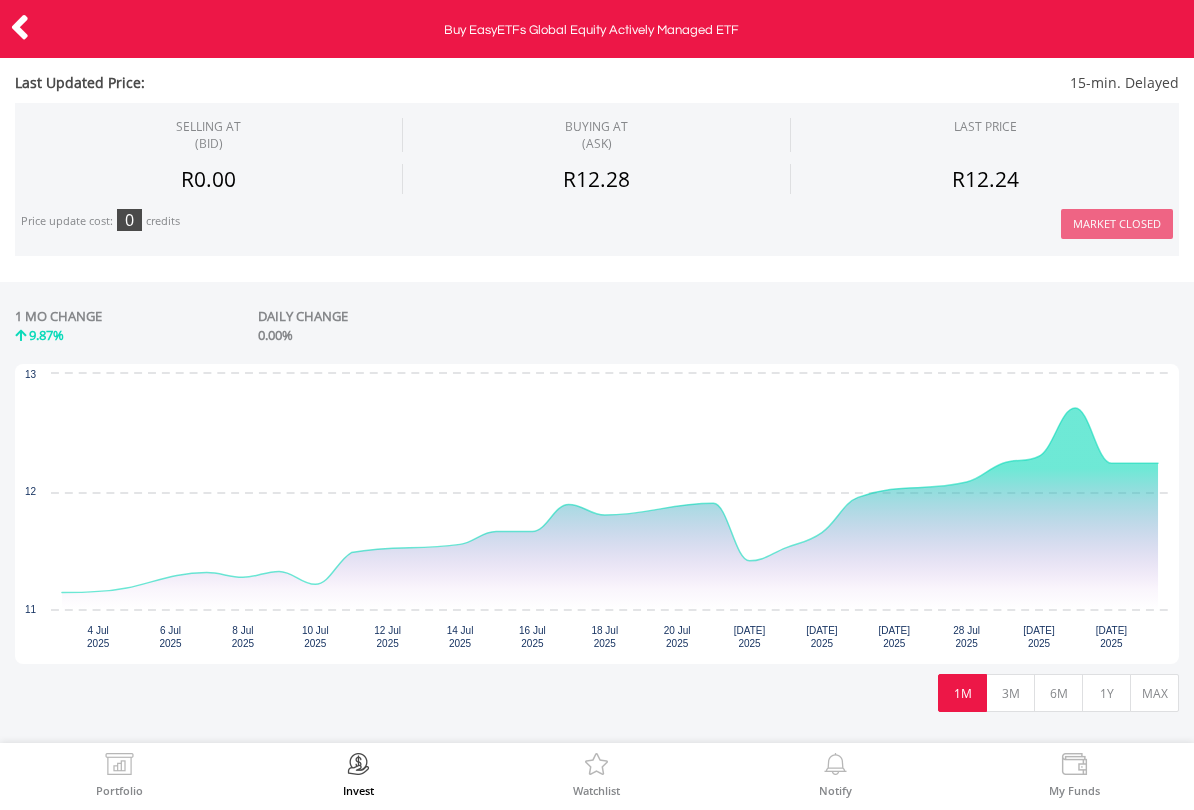click on "6M" at bounding box center (1058, 693) 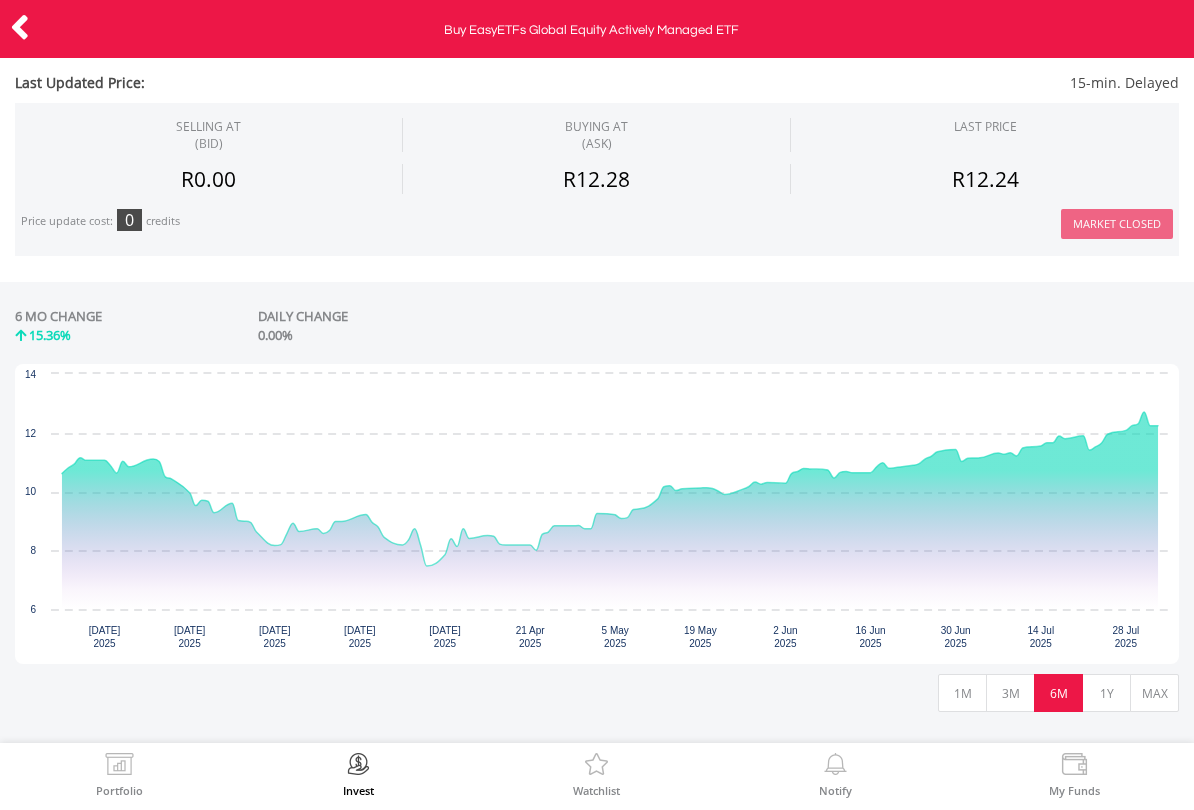 click on "1Y" at bounding box center (1106, 693) 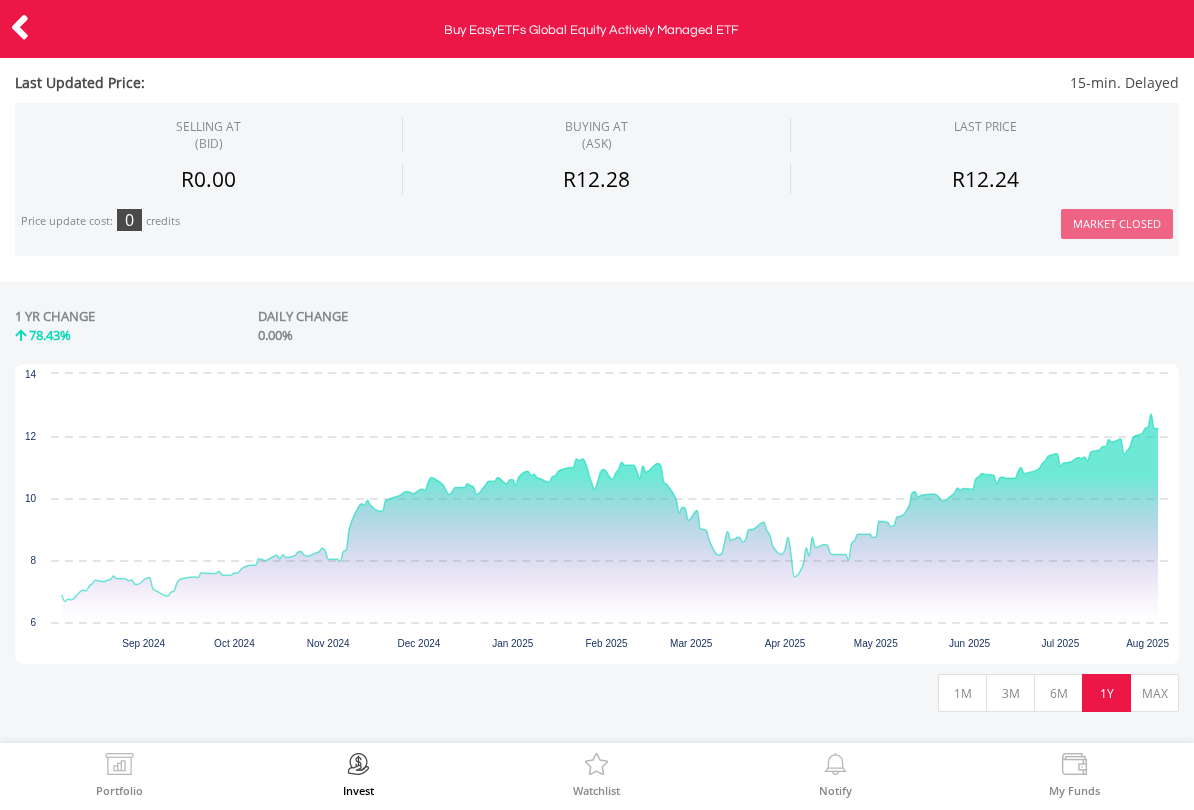 click at bounding box center [20, 27] 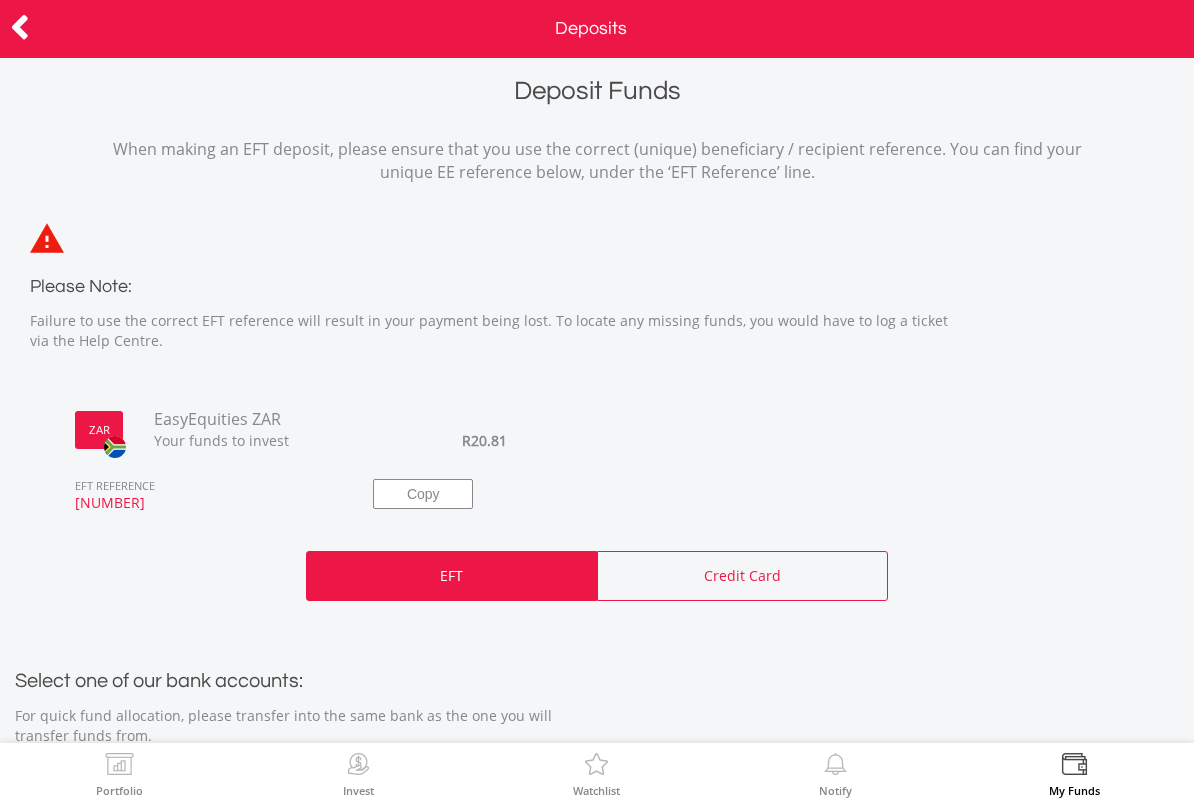 scroll, scrollTop: 0, scrollLeft: 0, axis: both 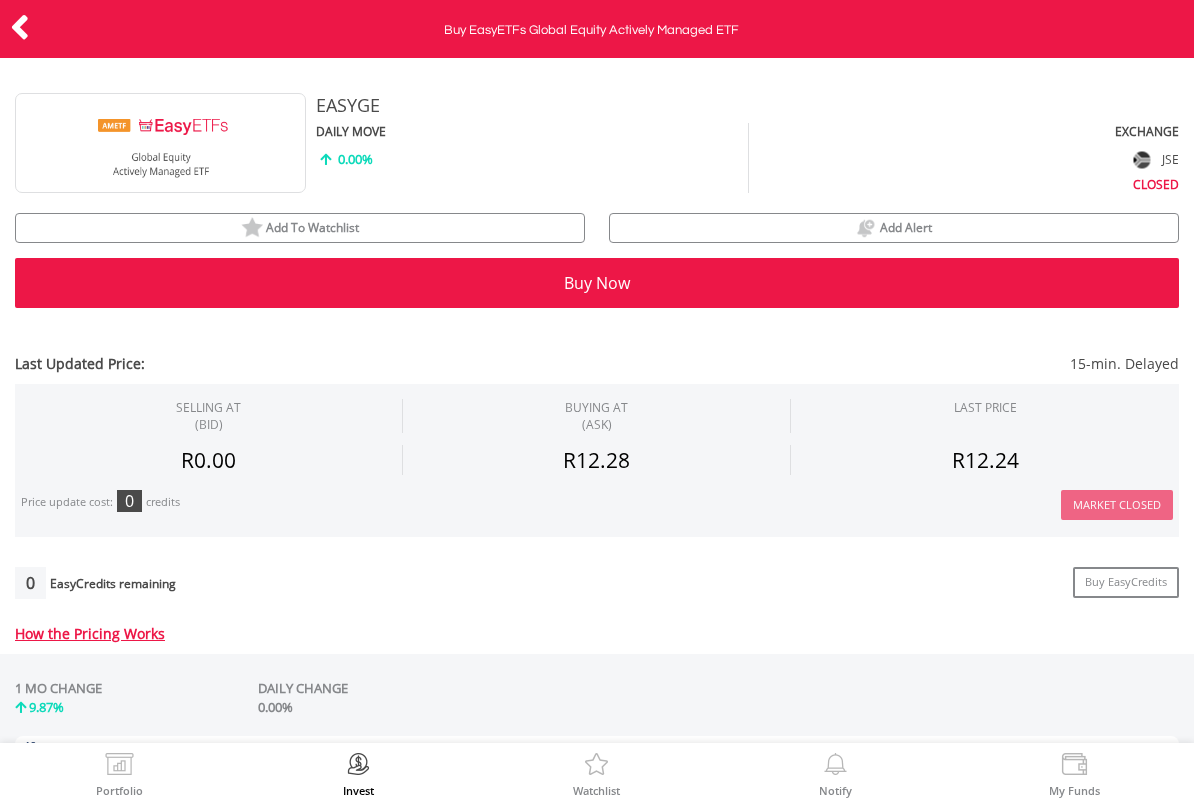 click on "Add To Watchlist" at bounding box center (312, 227) 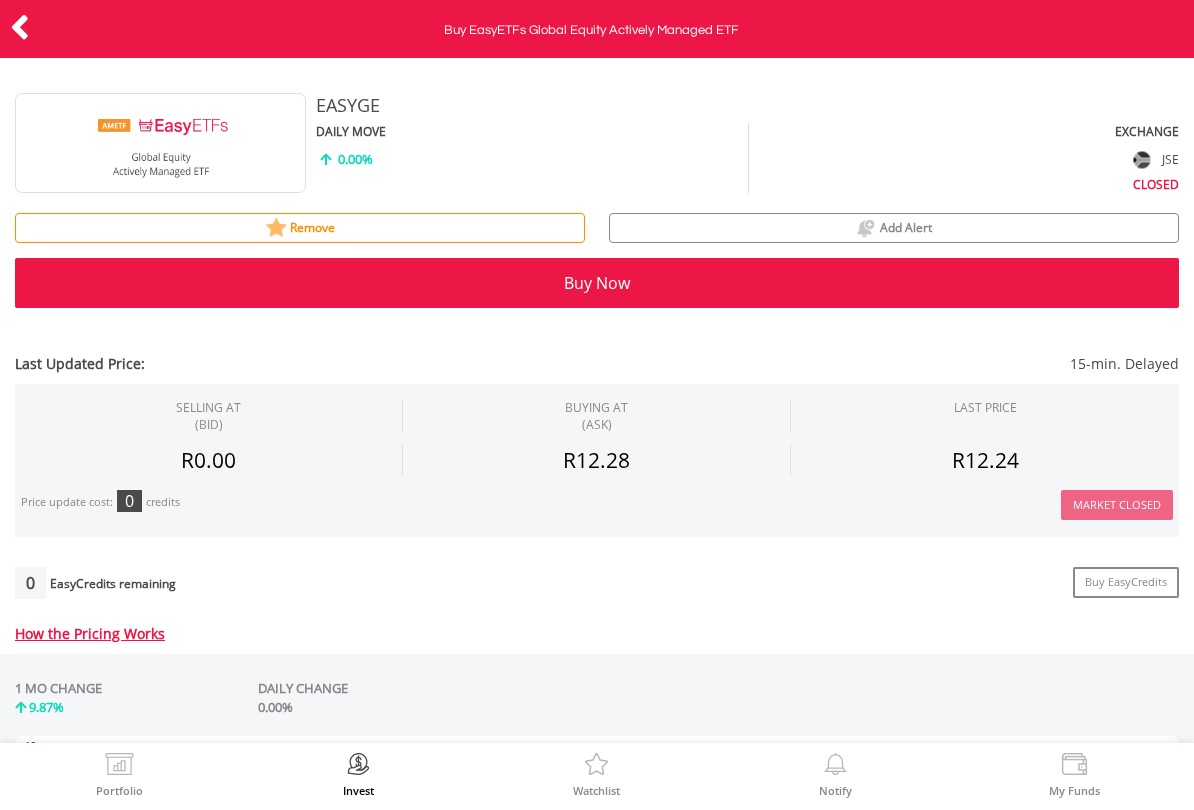 click at bounding box center [20, 27] 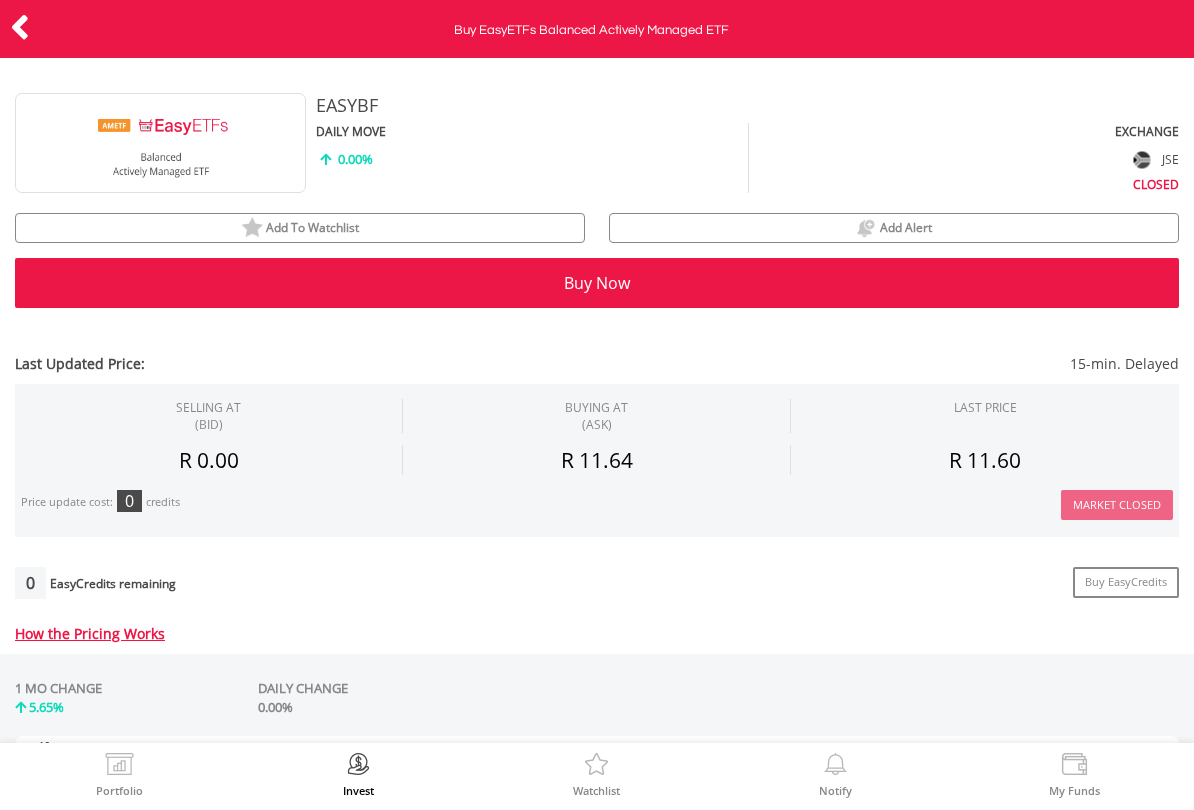 scroll, scrollTop: 0, scrollLeft: 0, axis: both 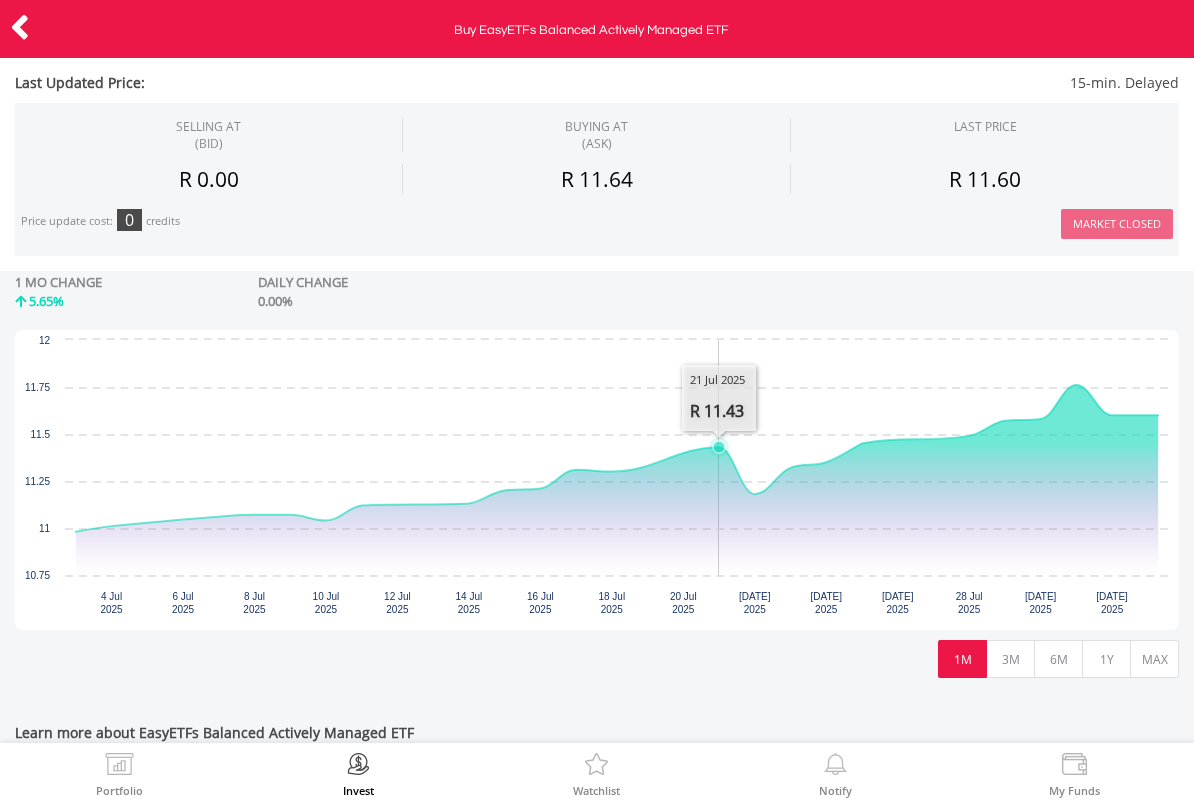 click on "6M" at bounding box center [1058, 659] 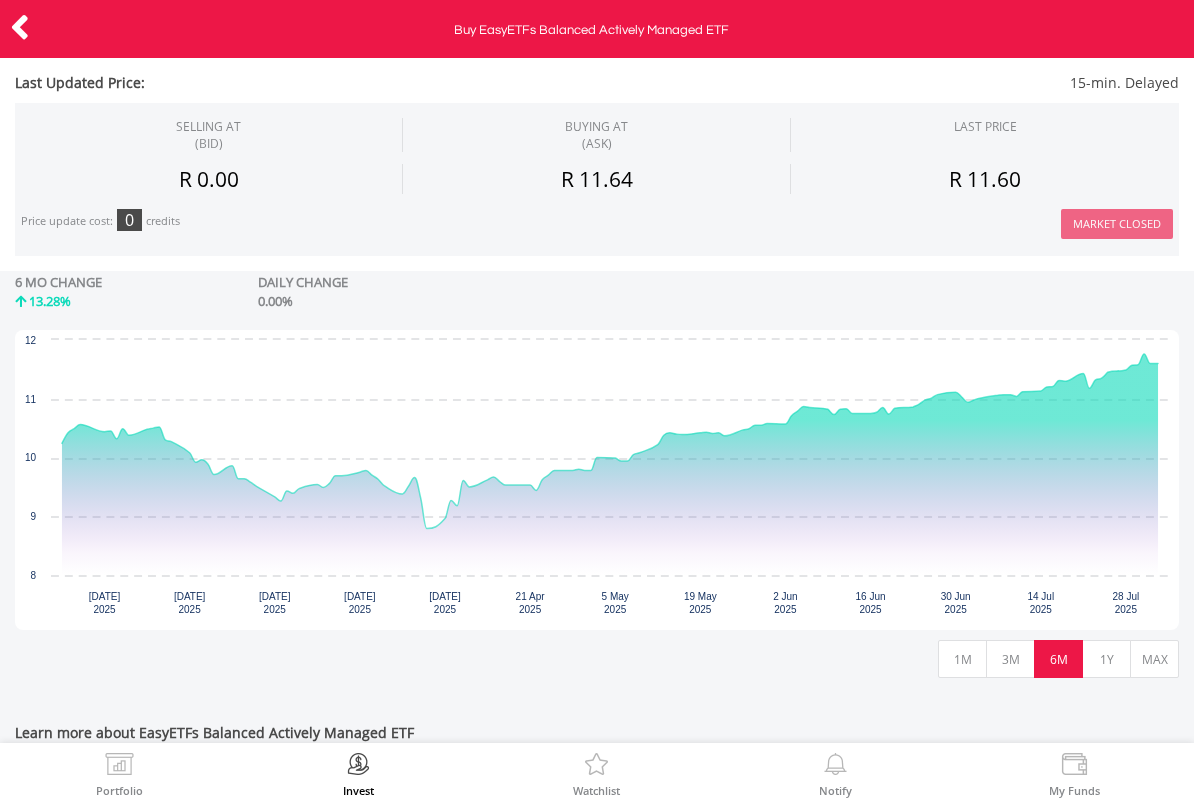 click on "1Y" at bounding box center (1106, 659) 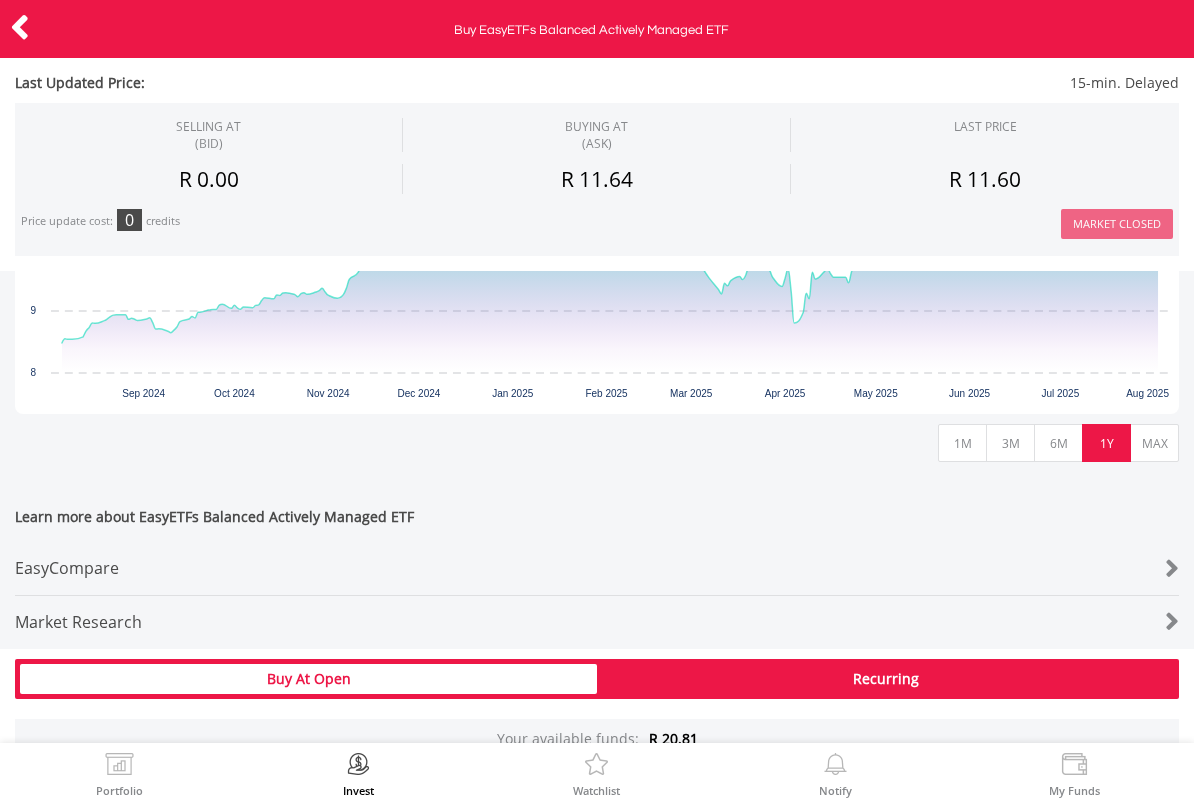 scroll, scrollTop: 629, scrollLeft: 0, axis: vertical 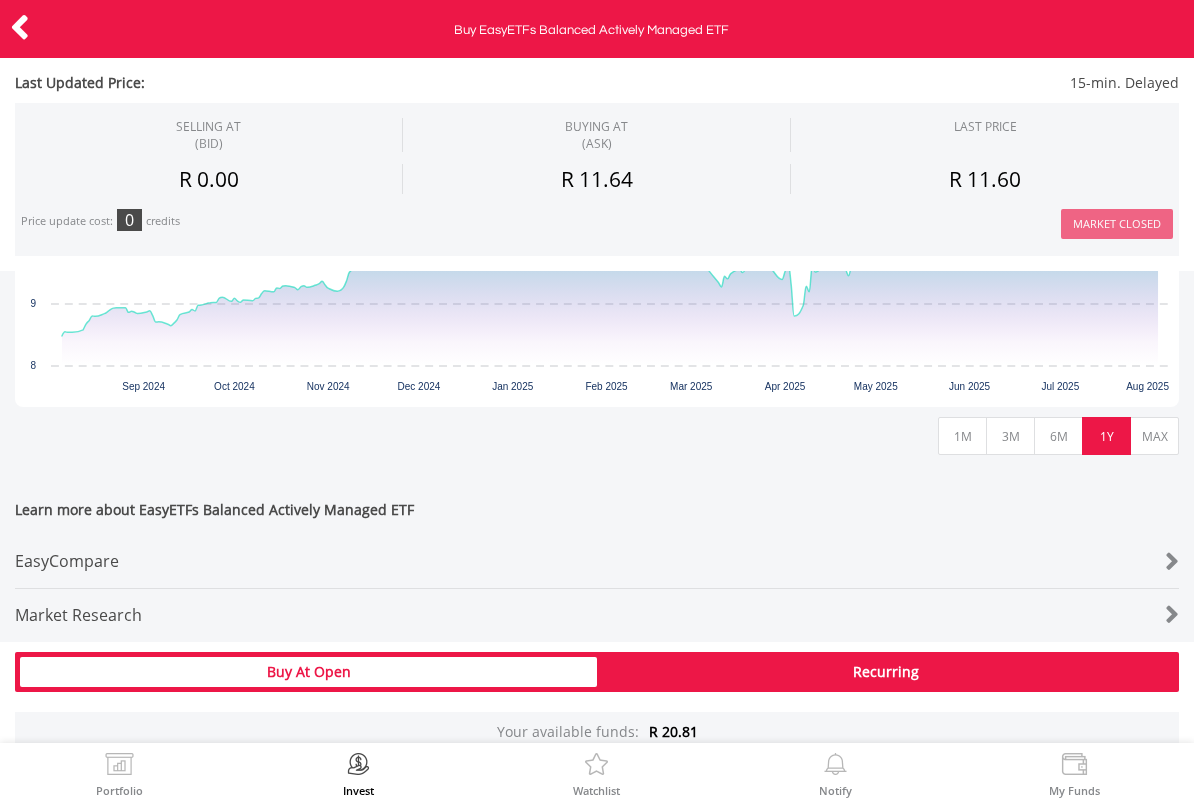 click on "EasyCompare" at bounding box center (548, 561) 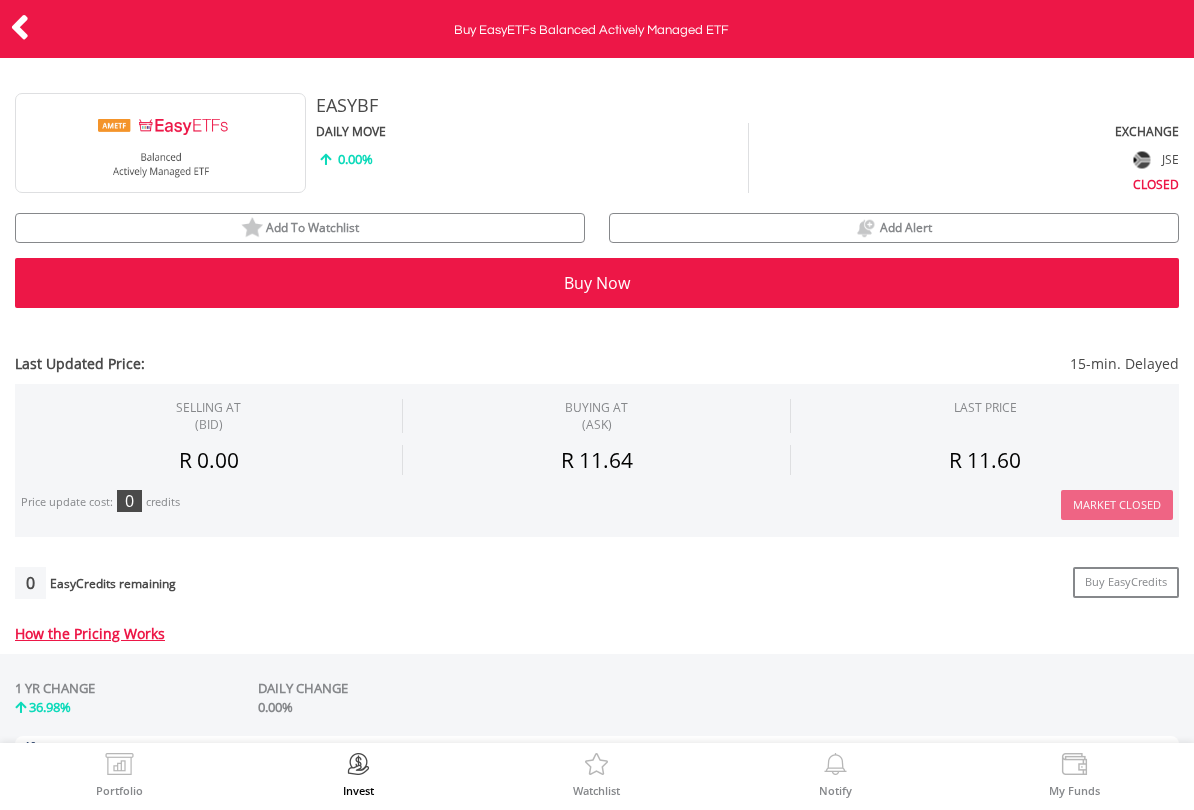 scroll, scrollTop: -3, scrollLeft: 0, axis: vertical 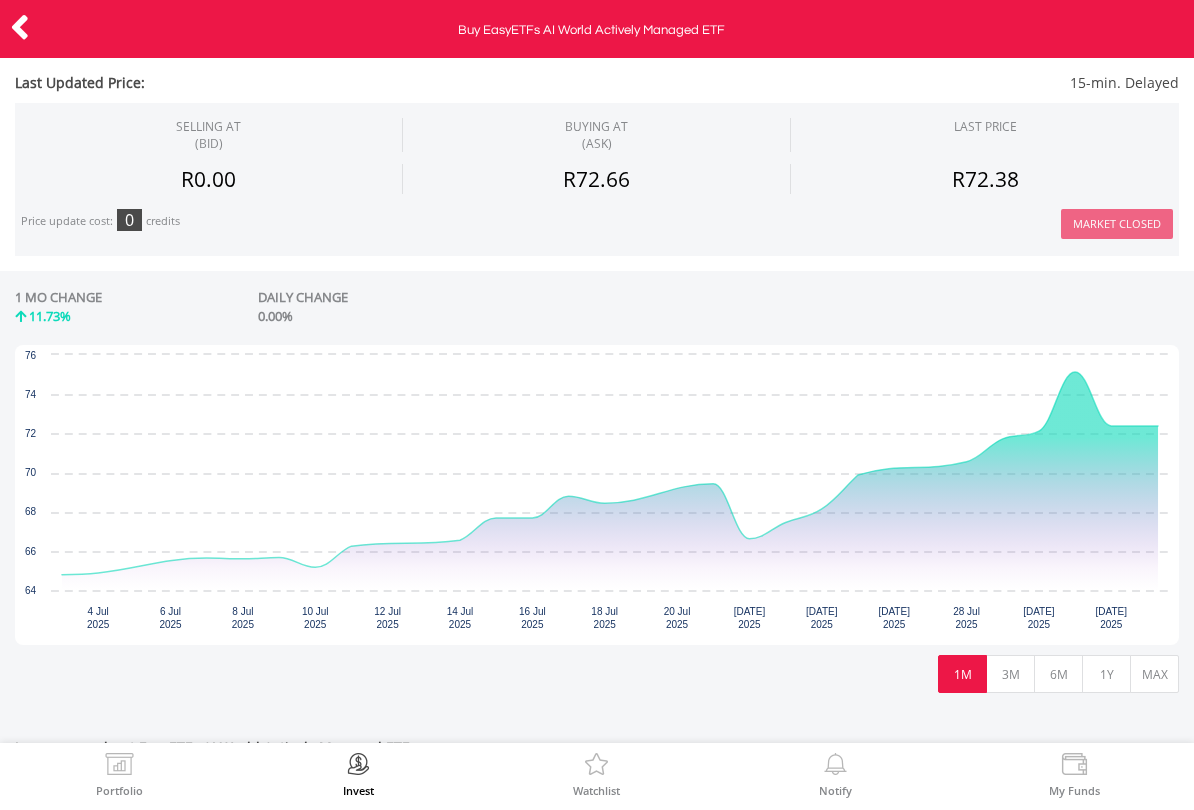 click on "6M" at bounding box center [1058, 674] 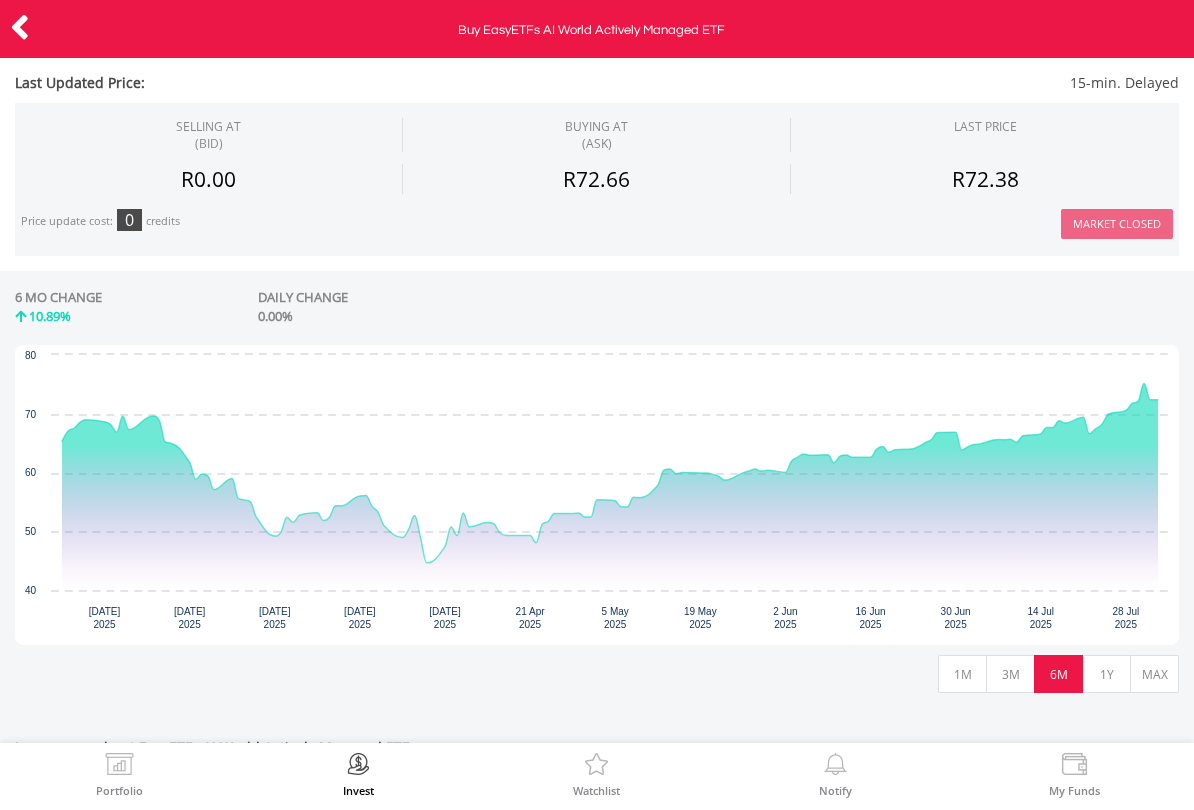 click on "1Y" at bounding box center [1106, 674] 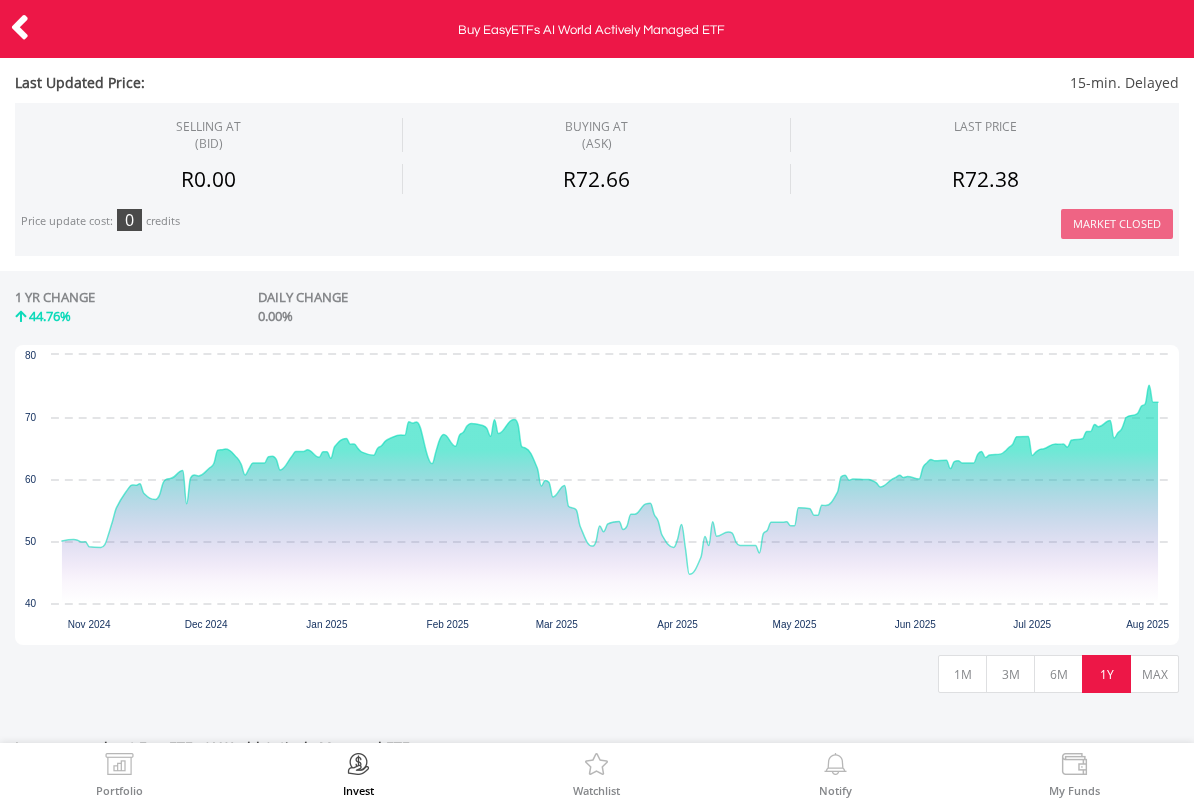 click on "MAX" at bounding box center (1154, 674) 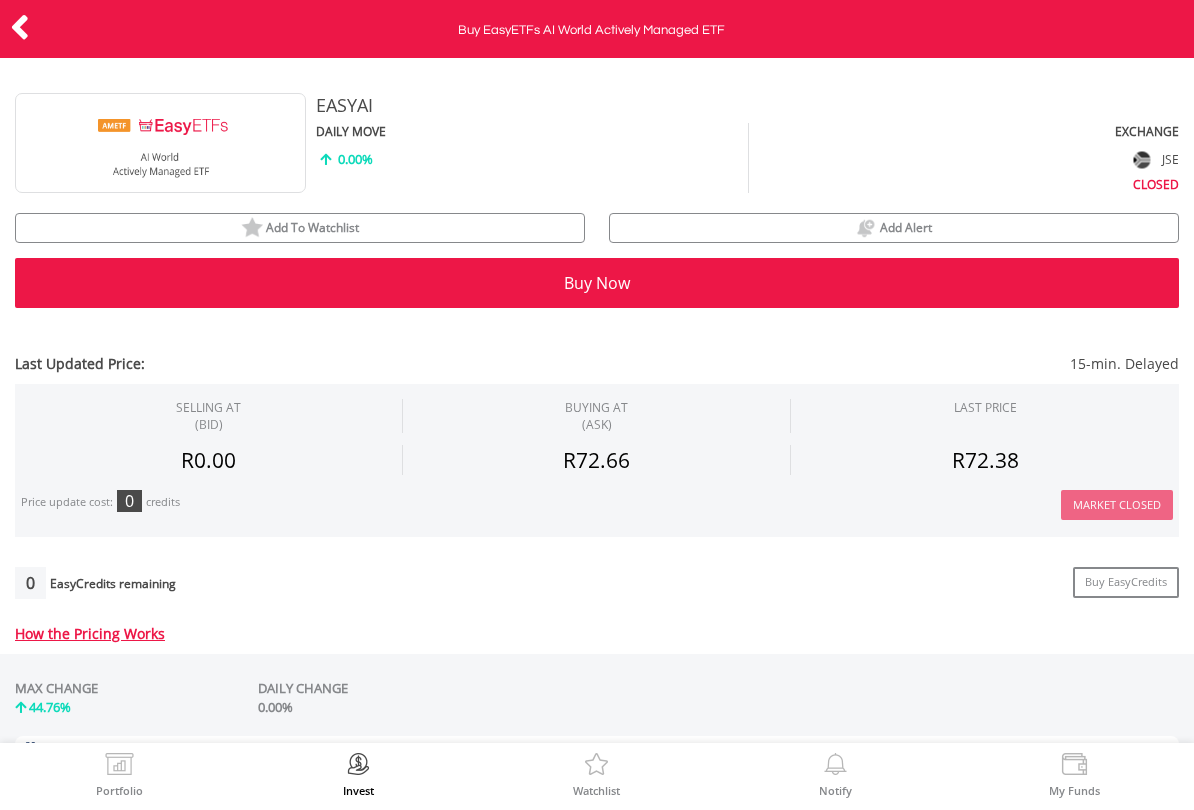 scroll, scrollTop: 0, scrollLeft: 0, axis: both 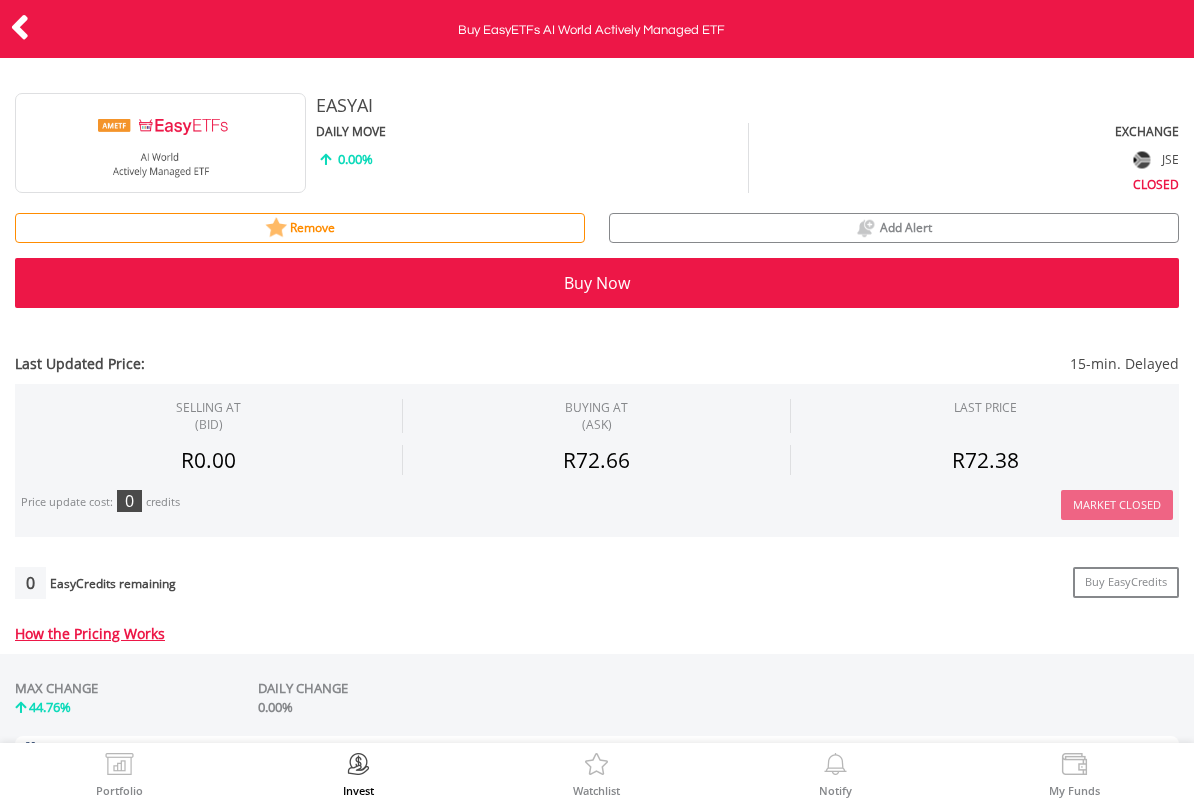 click at bounding box center (20, 27) 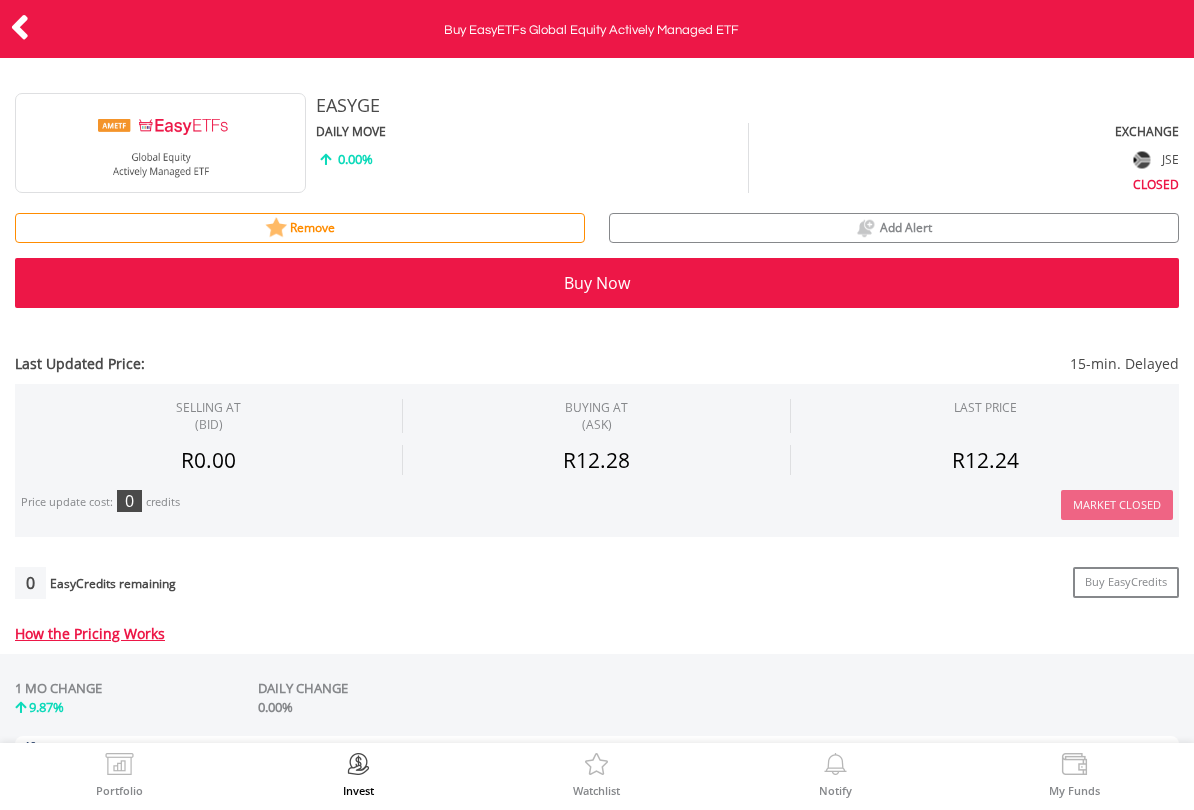 scroll, scrollTop: 0, scrollLeft: 0, axis: both 